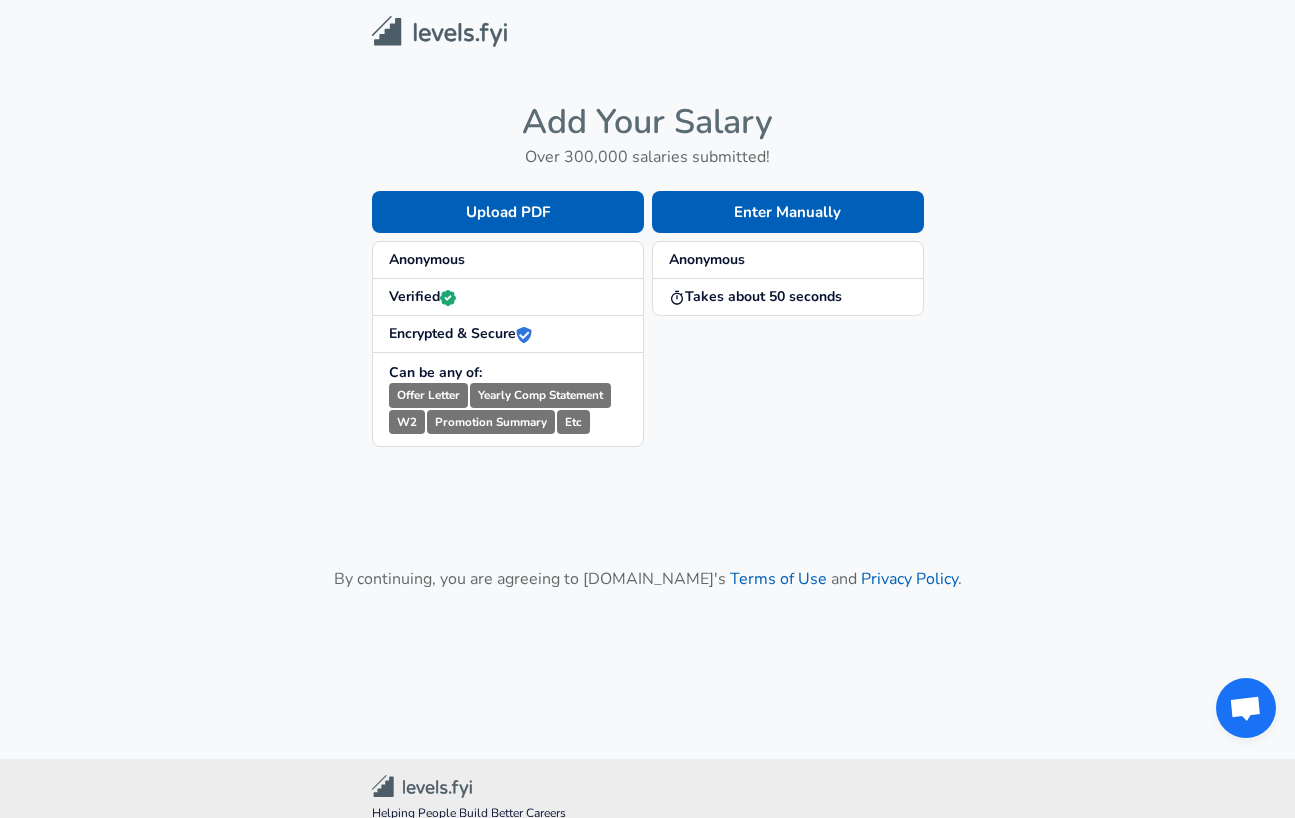 scroll, scrollTop: 0, scrollLeft: 0, axis: both 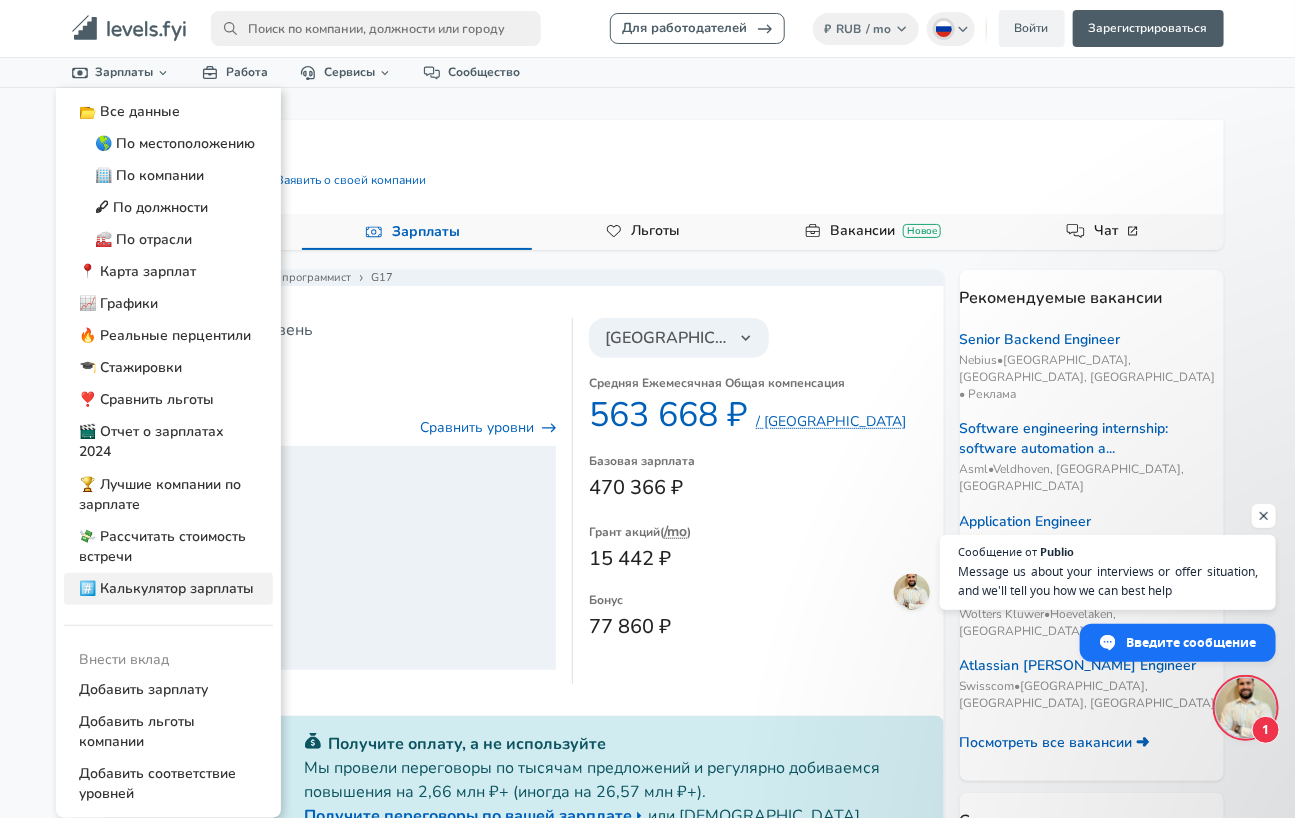 click on "#️⃣   Калькулятор зарплаты" at bounding box center [168, 589] 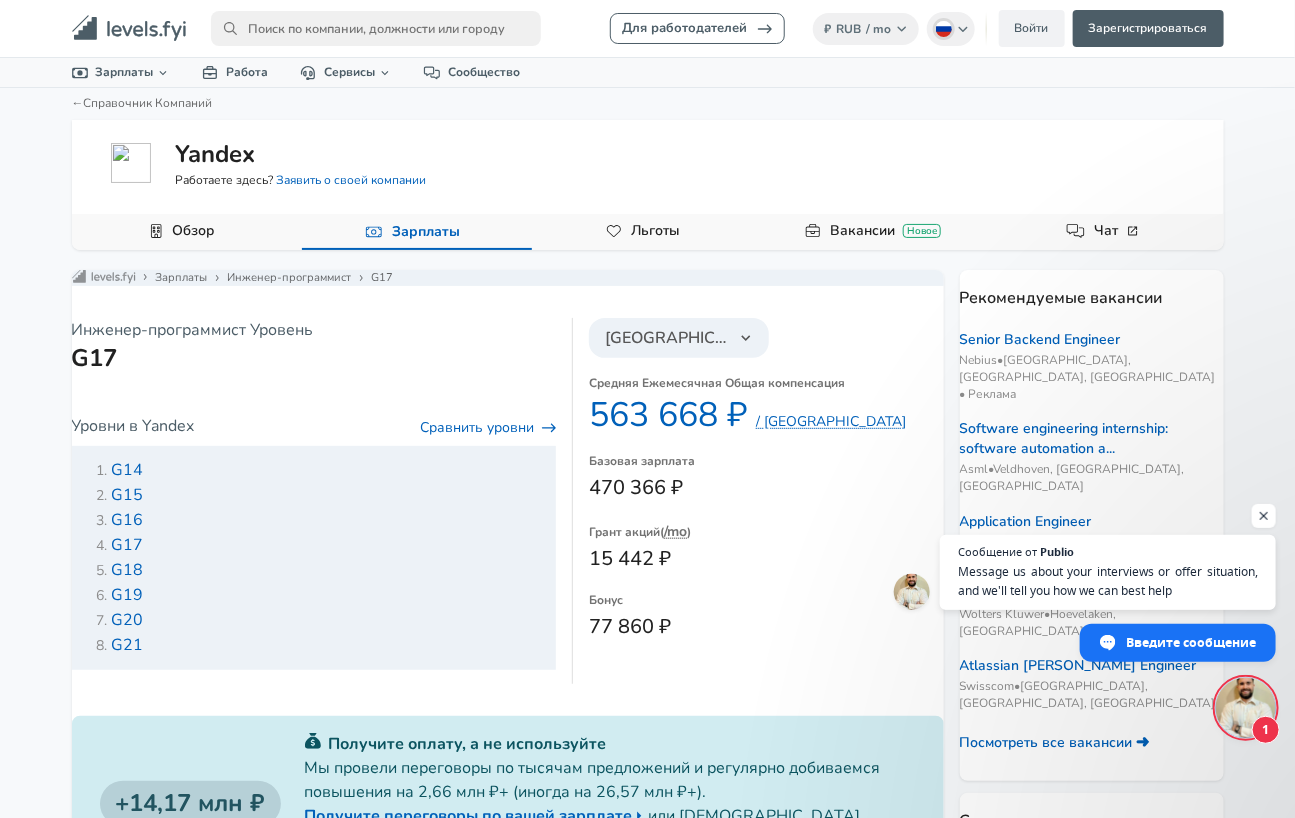 click on "G17" at bounding box center [314, 358] 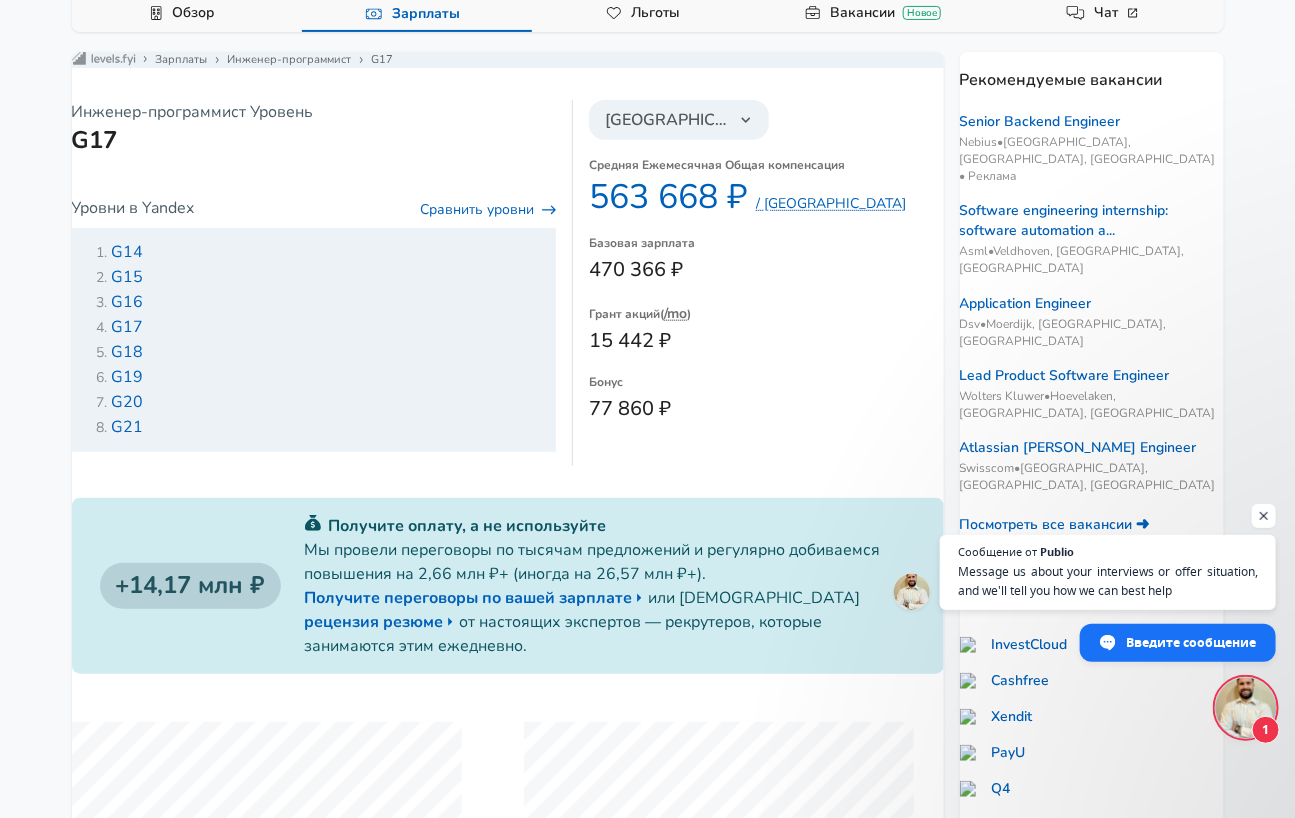 scroll, scrollTop: 254, scrollLeft: 0, axis: vertical 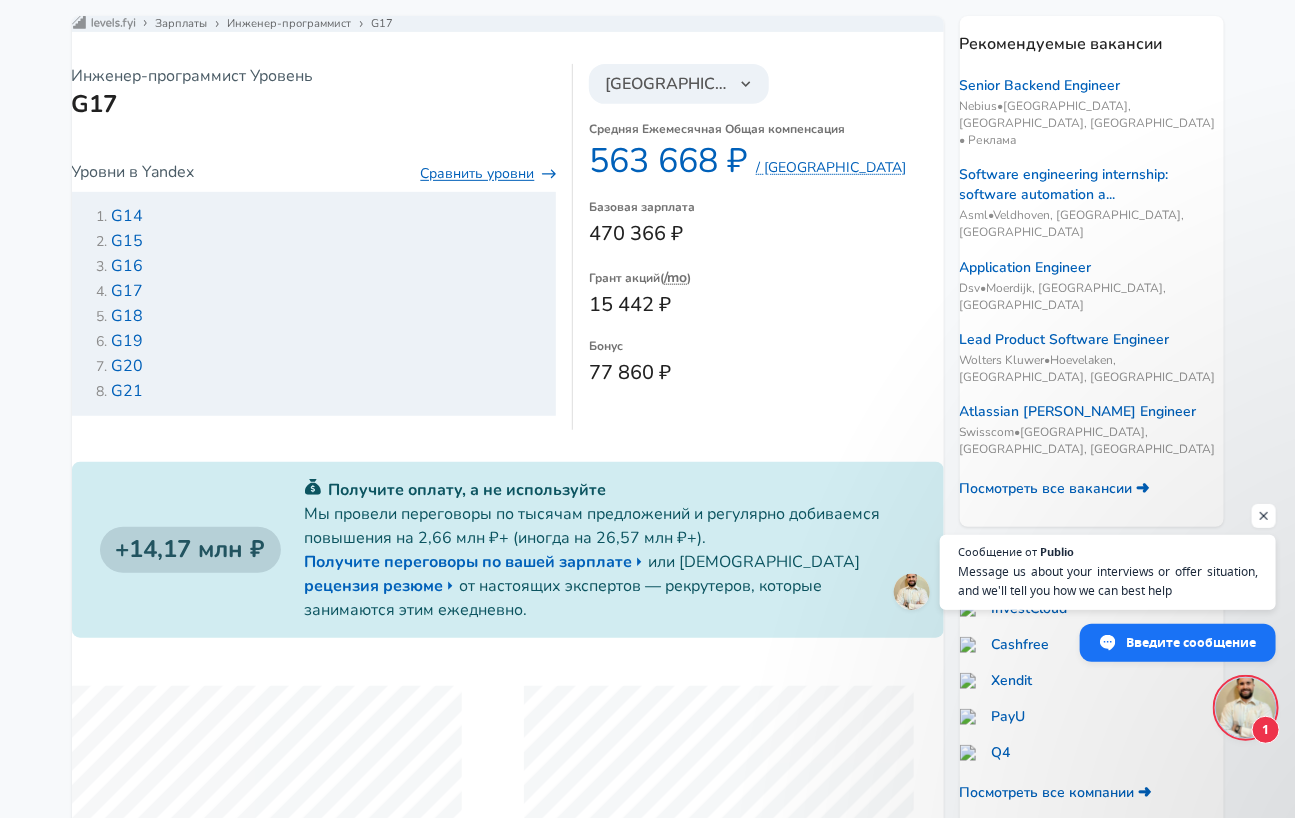click on "Сравнить уровни" at bounding box center (488, 174) 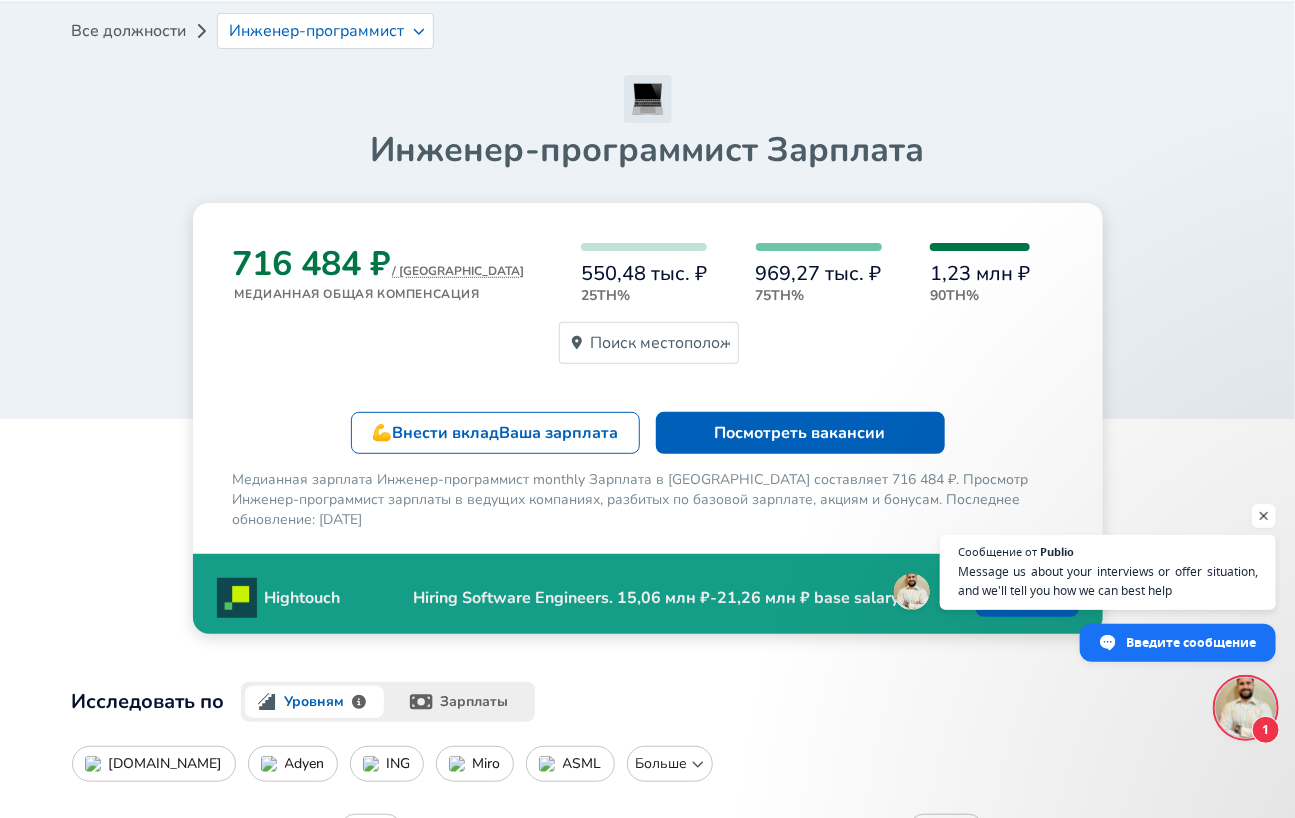 scroll, scrollTop: 72, scrollLeft: 0, axis: vertical 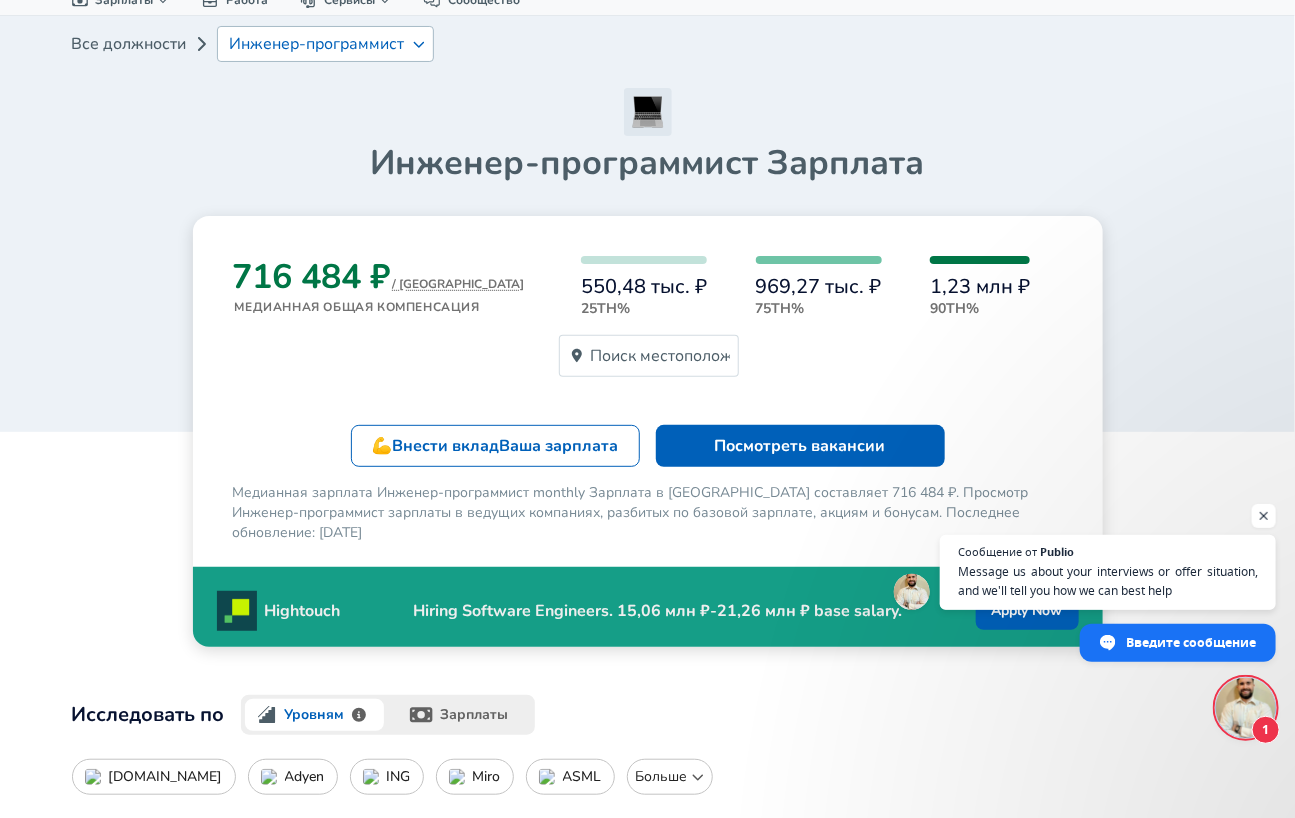 click on "Инженер-программист" at bounding box center (317, 44) 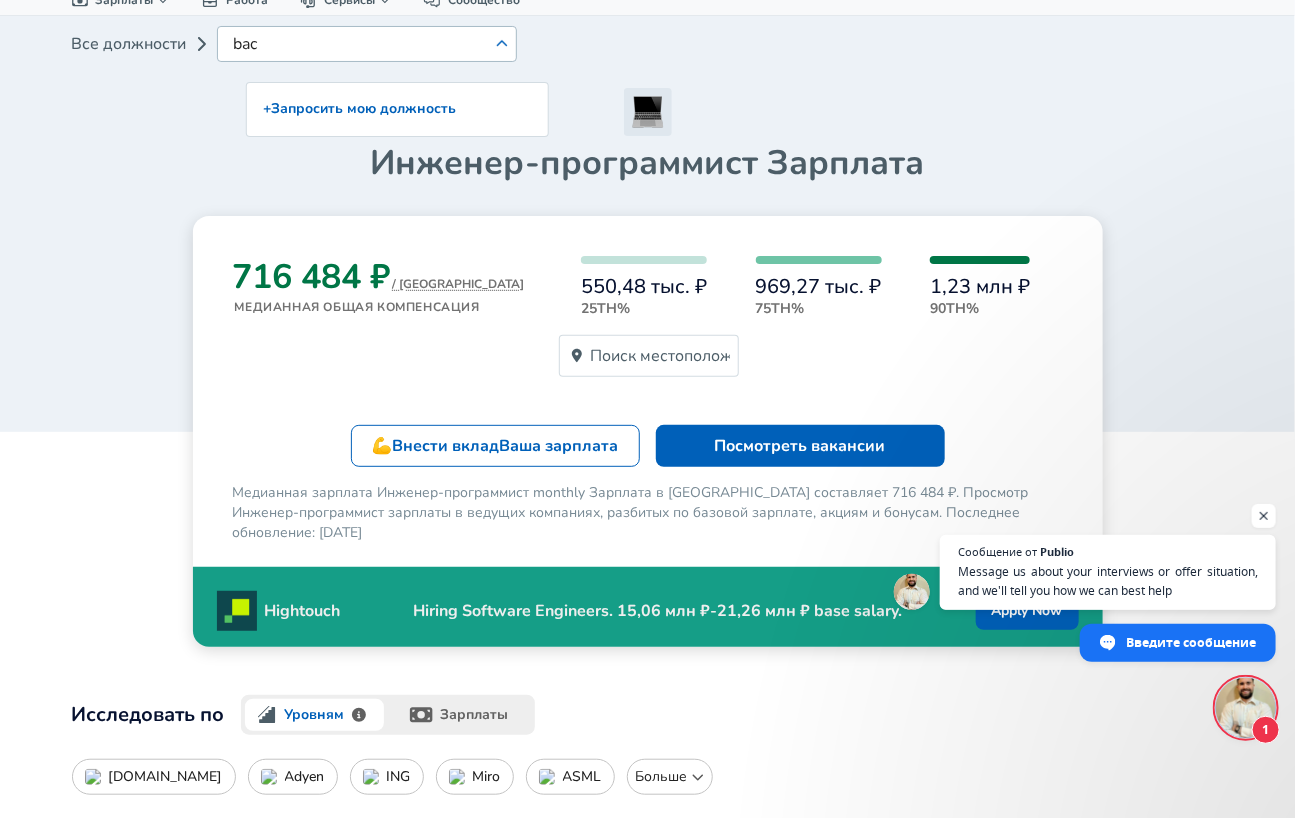 type on "back" 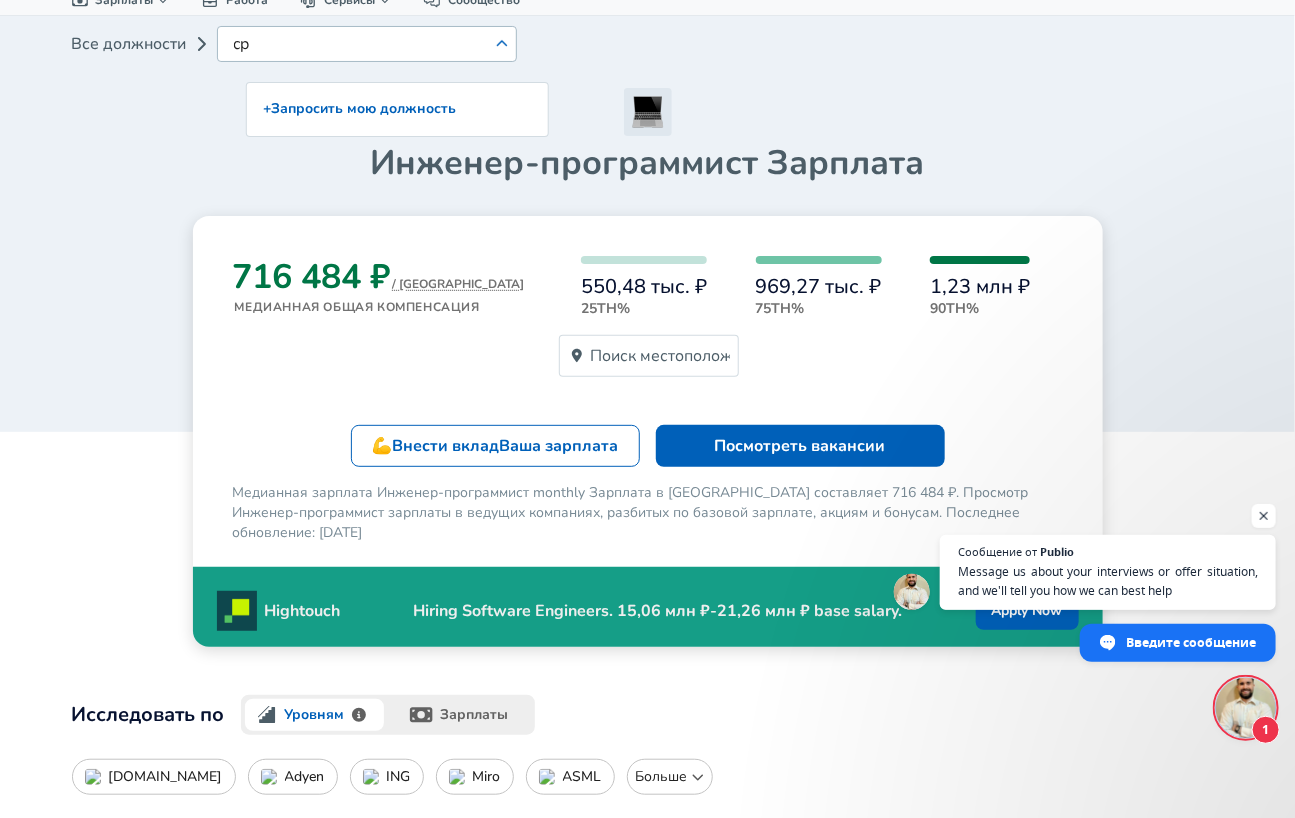 type on "cpp" 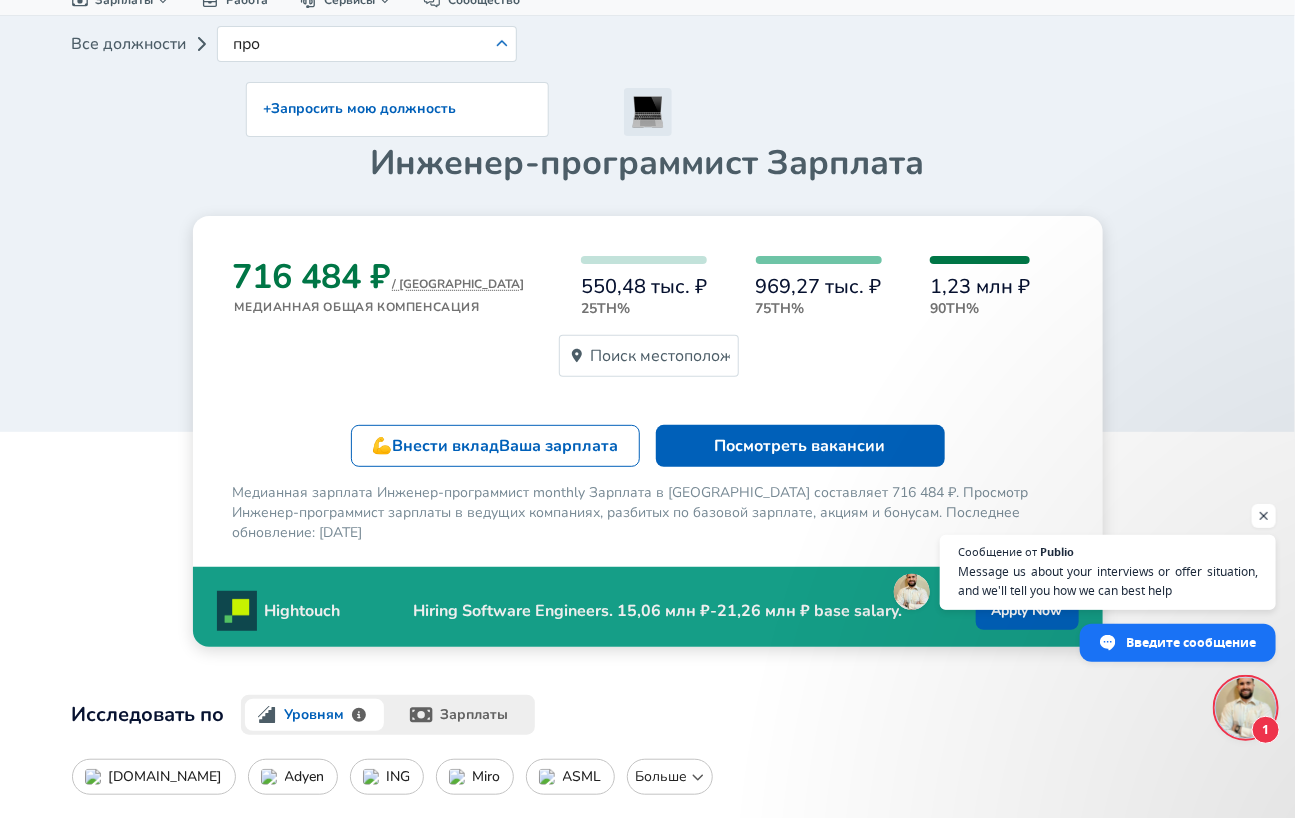 type on "прог" 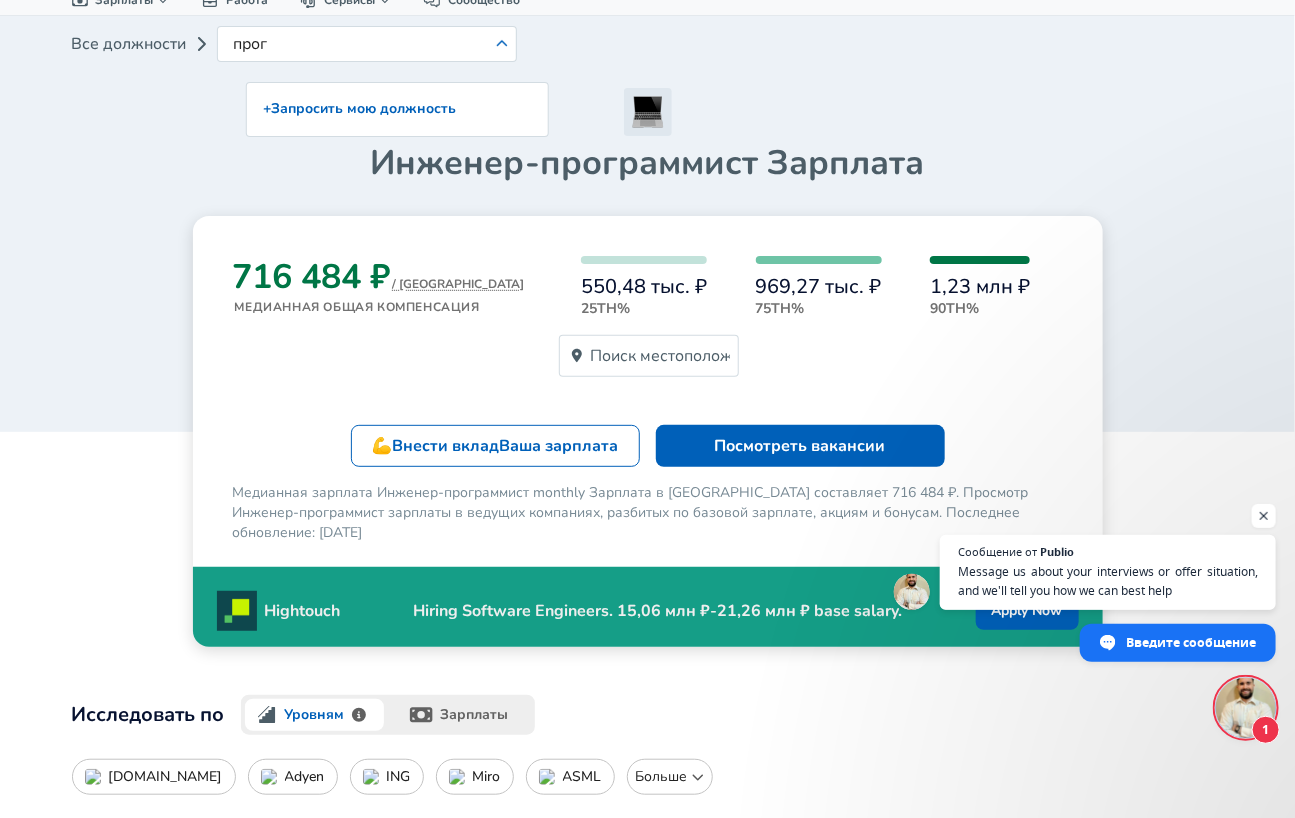 type 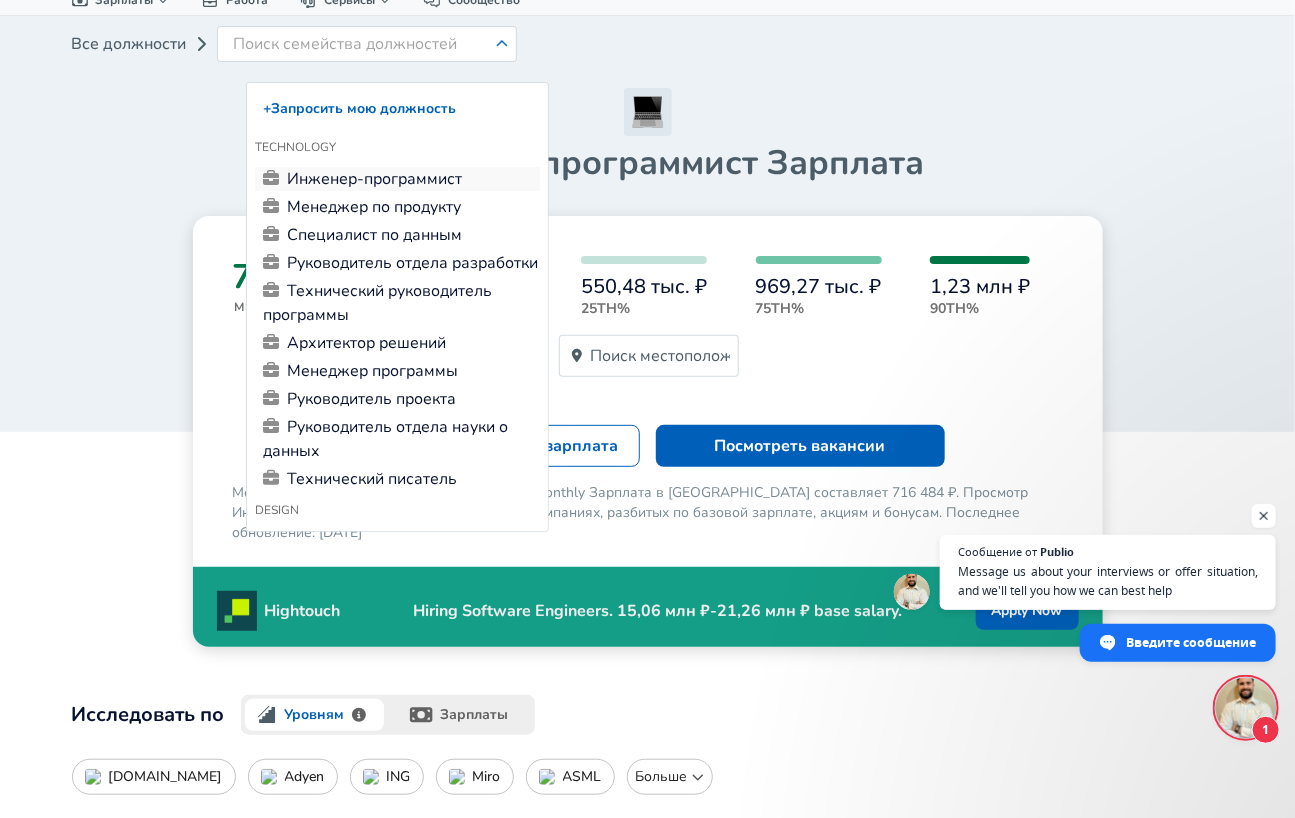 click on "Инженер-программист" at bounding box center [397, 179] 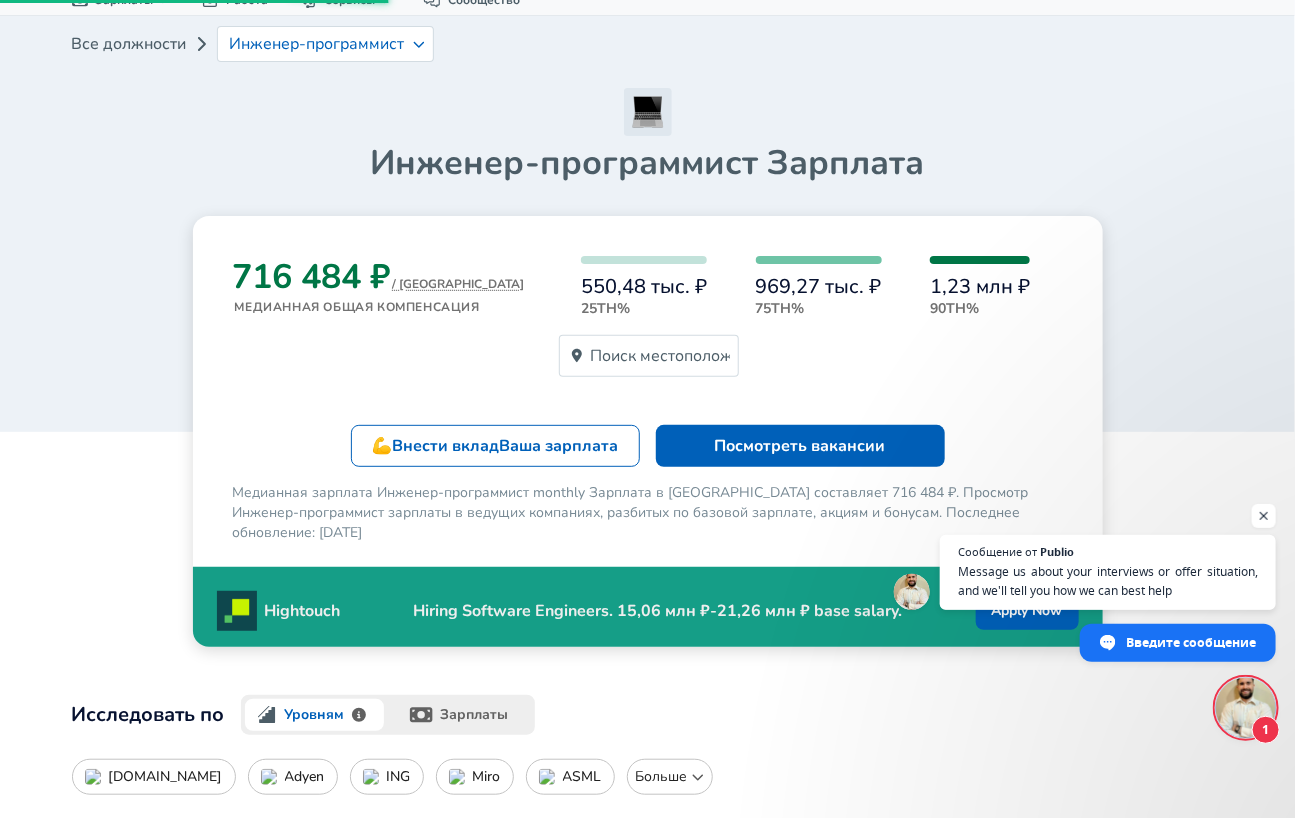 scroll, scrollTop: 0, scrollLeft: 0, axis: both 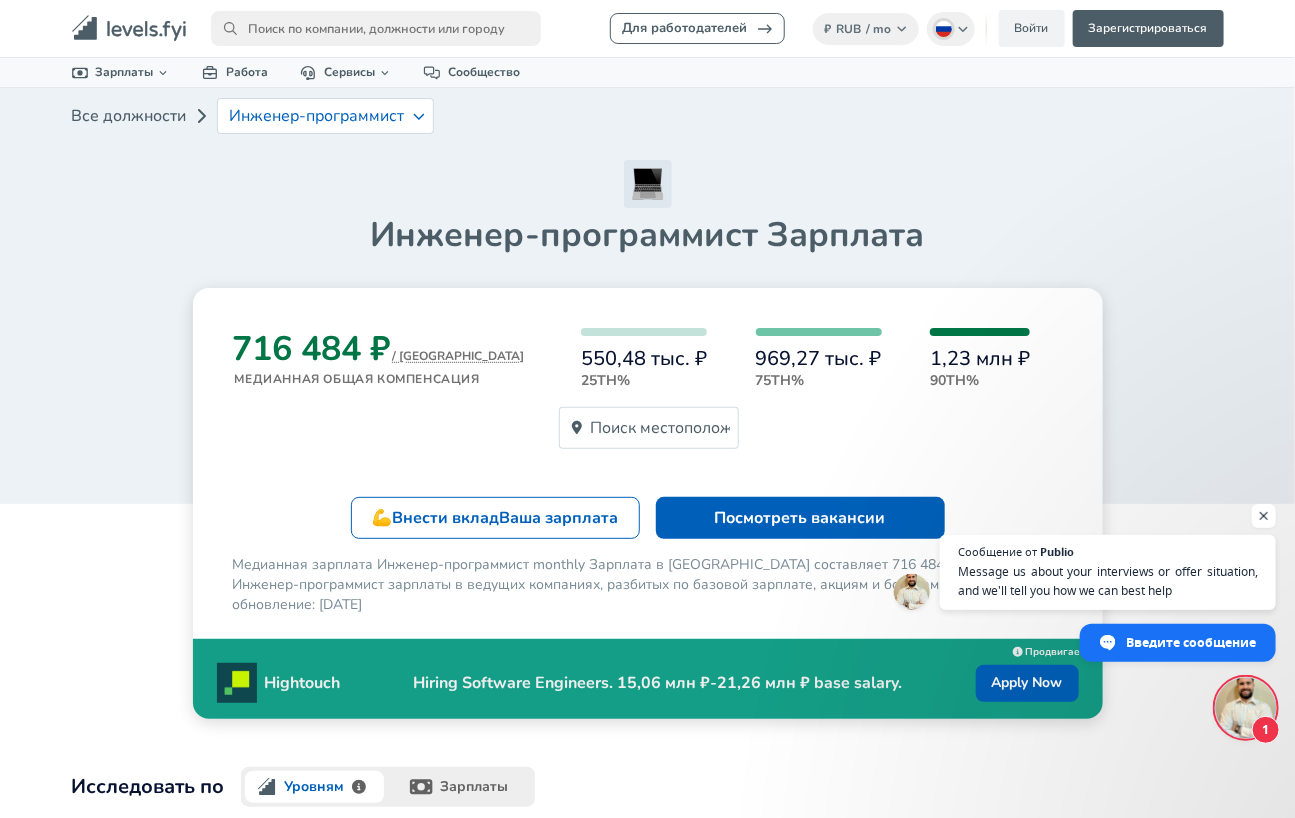 click on "716 484 ₽ / MO Медианная общая компенсация 550,48 тыс. ₽ 25th% 969,27 тыс. ₽ 75th% 1,23 млн ₽ 90th% Поиск местоположения   💪  Внести вклад Ваша зарплата Посмотреть вакансии Медианная зарплата Инженер-программист monthly Зарплата в [GEOGRAPHIC_DATA] составляет 716 484 ₽. Просмотр Инженер-программист зарплаты в ведущих компаниях, разбитых по базовой зарплате, акциям и бонусам.   Последнее обновление:   [DATE] Hightouch Hiring Software Engineers. 15,06 млн ₽-21,26 млн ₽ base salary. Apply Now Now Hiring Apply   Продвигается" at bounding box center [648, 503] 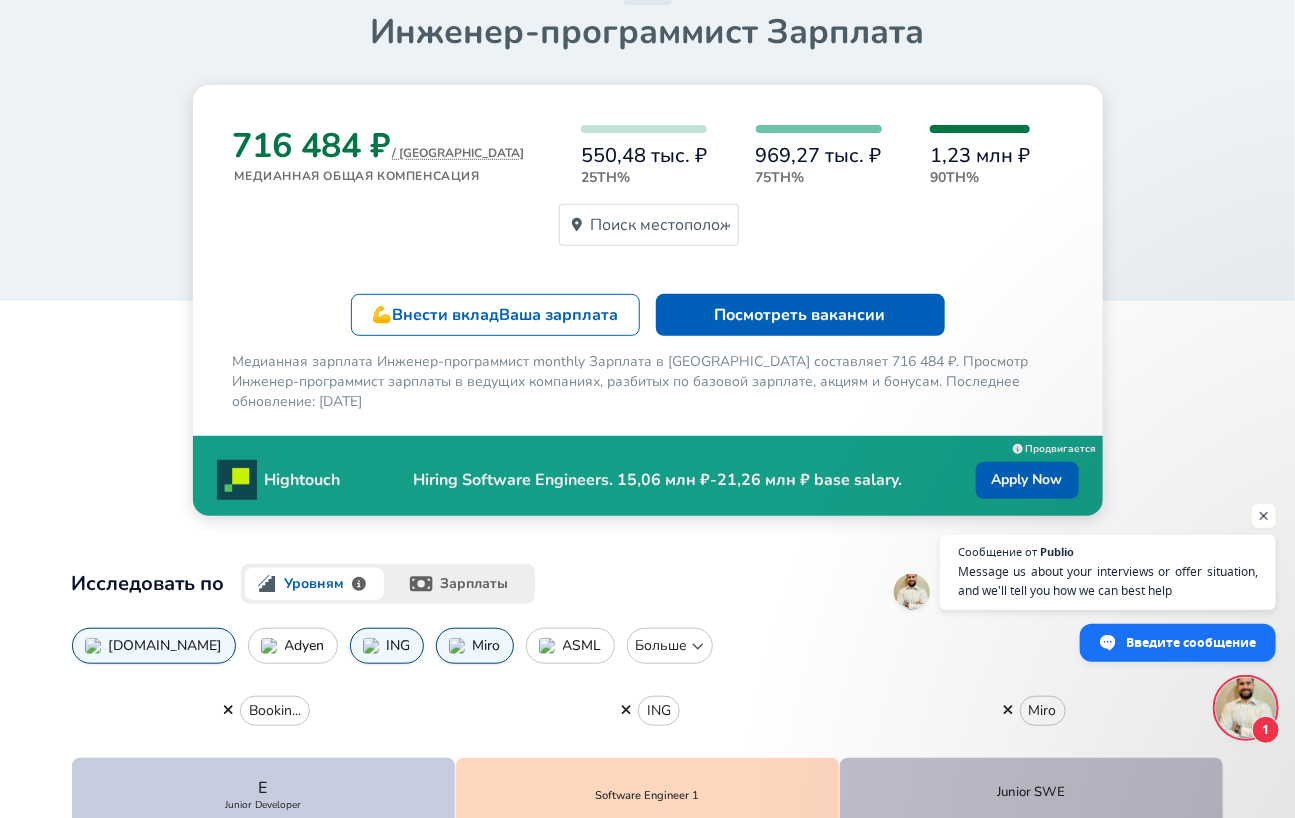 scroll, scrollTop: 218, scrollLeft: 0, axis: vertical 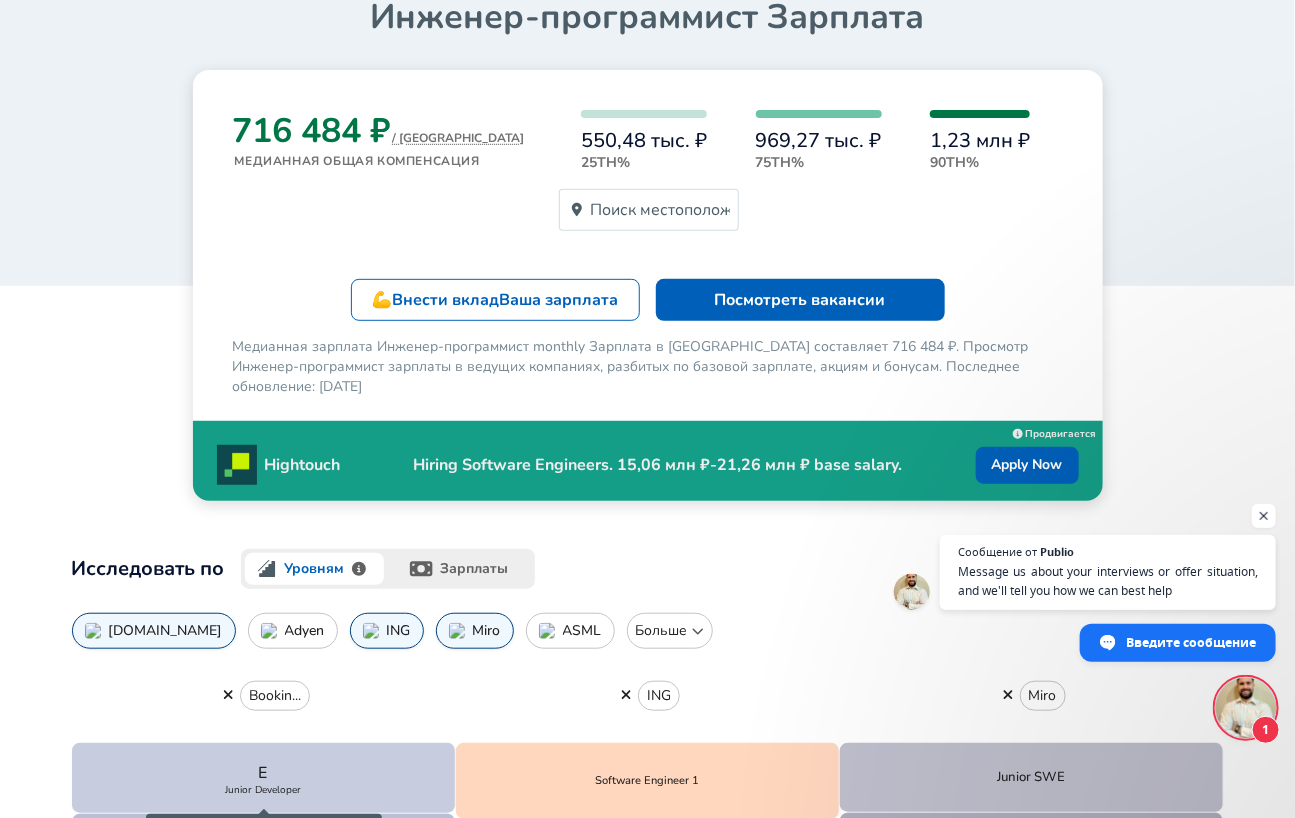 click on "716 484 ₽ / MO Медианная общая компенсация 550,48 тыс. ₽ 25th% 969,27 тыс. ₽ 75th% 1,23 млн ₽ 90th% Поиск местоположения   💪  Внести вклад Ваша зарплата Посмотреть вакансии Медианная зарплата Инженер-программист monthly Зарплата в [GEOGRAPHIC_DATA] составляет 716 484 ₽. Просмотр Инженер-программист зарплаты в ведущих компаниях, разбитых по базовой зарплате, акциям и бонусам.   Последнее обновление:   [DATE] Hightouch Hiring Software Engineers. 15,06 млн ₽-21,26 млн ₽ base salary. Apply Now Now Hiring Apply   Продвигается" at bounding box center [648, 285] 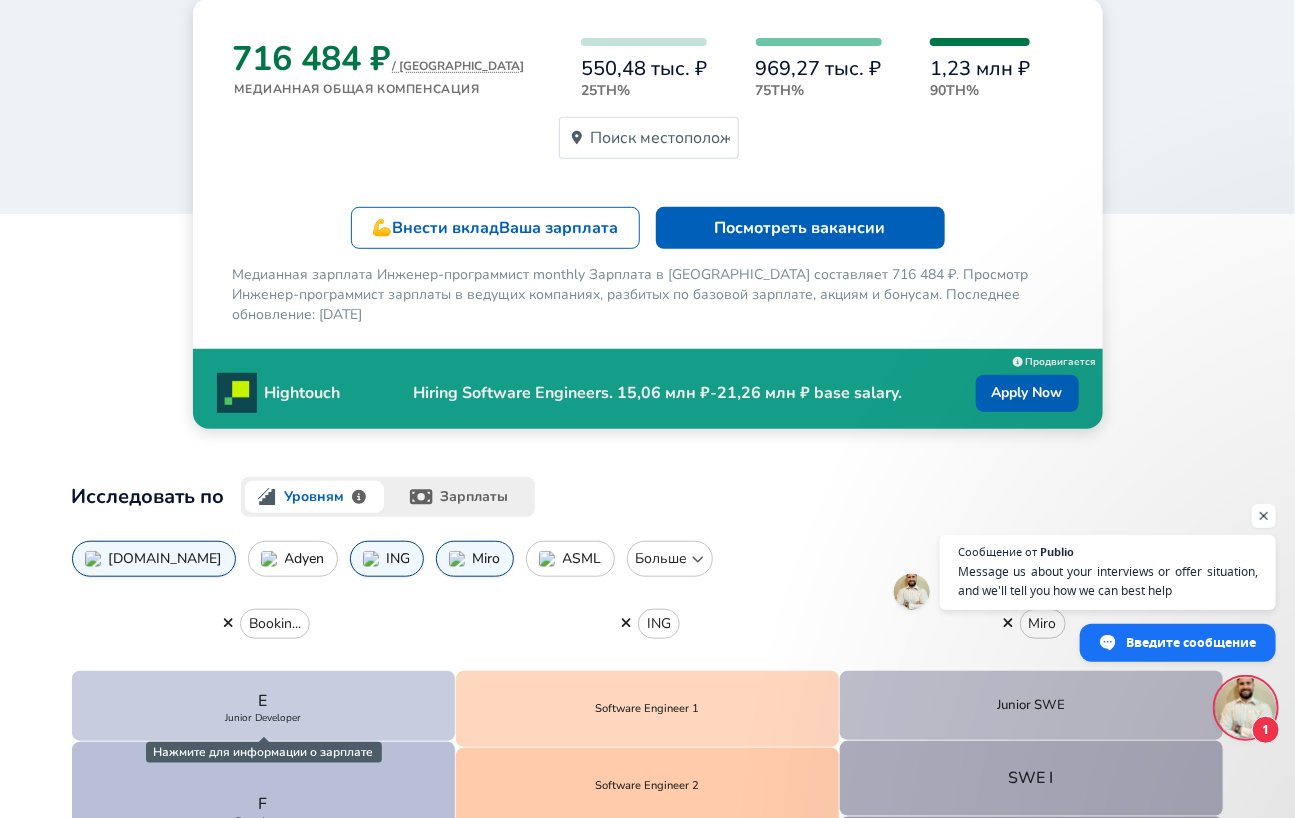 scroll, scrollTop: 1006, scrollLeft: 0, axis: vertical 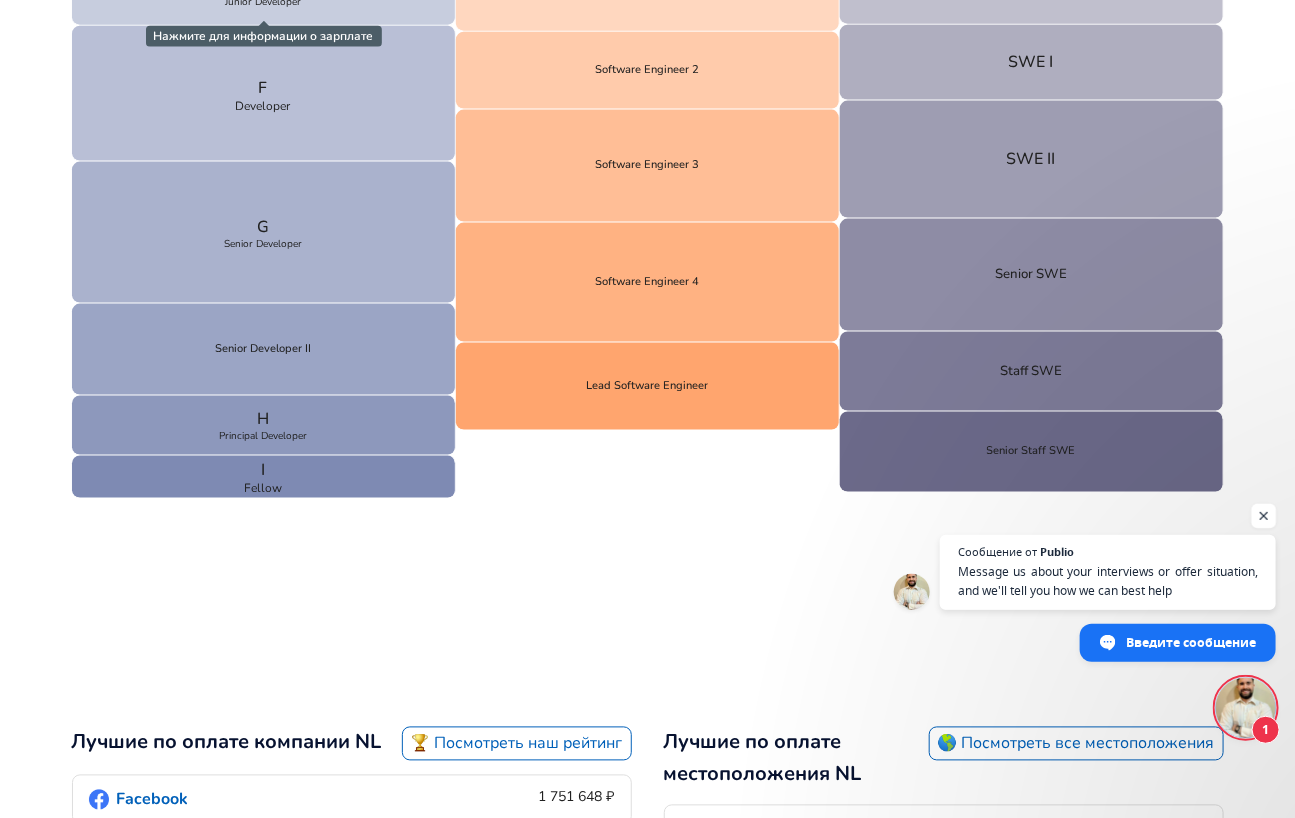 click at bounding box center (1264, 516) 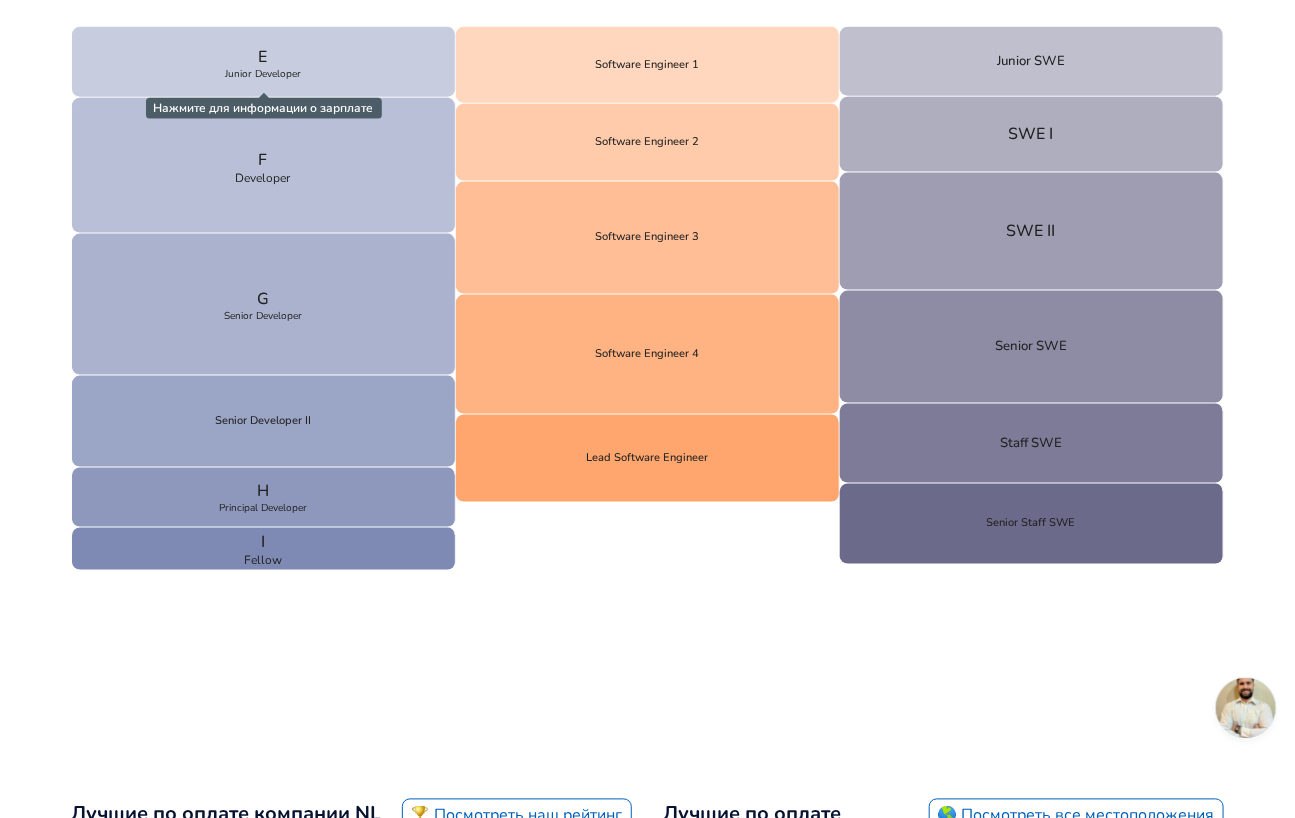scroll, scrollTop: 897, scrollLeft: 0, axis: vertical 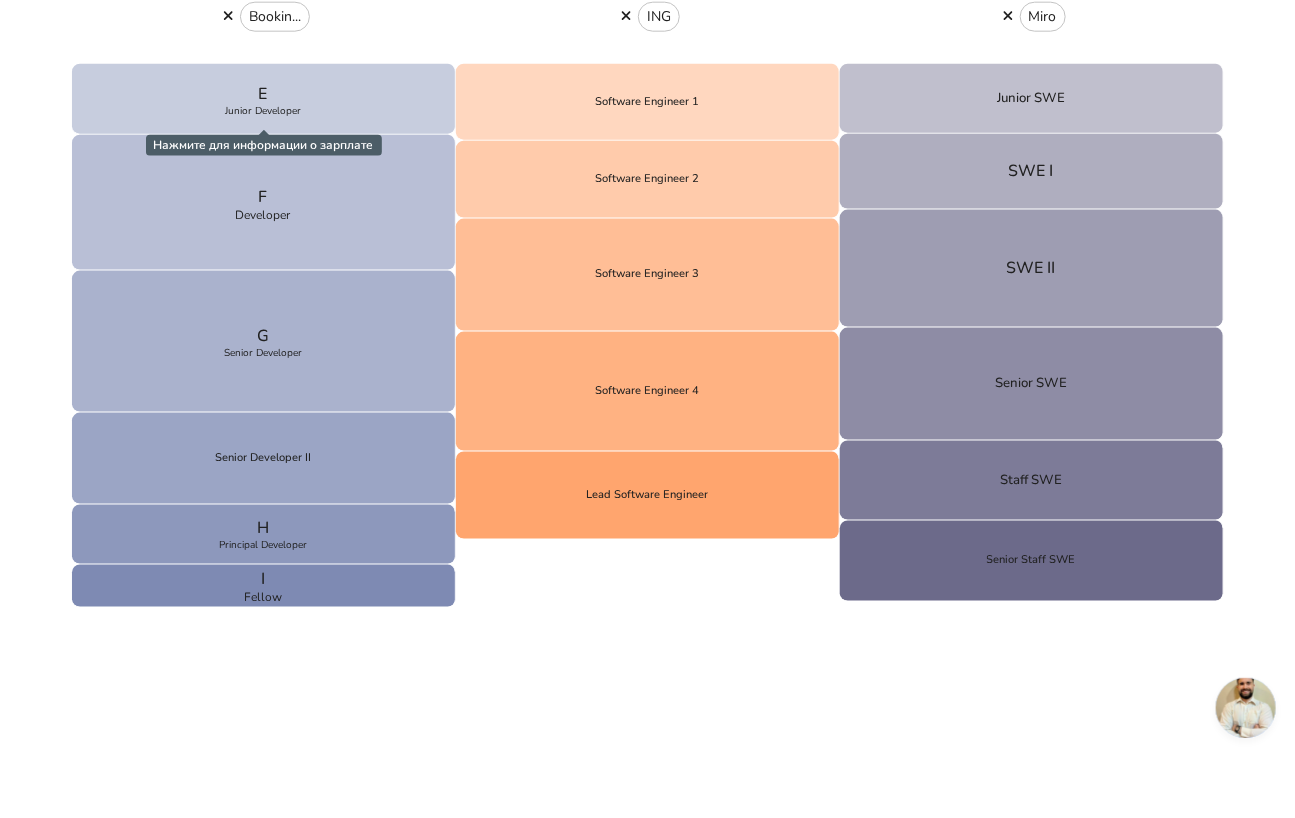 click on "Больше" at bounding box center (670, -48) 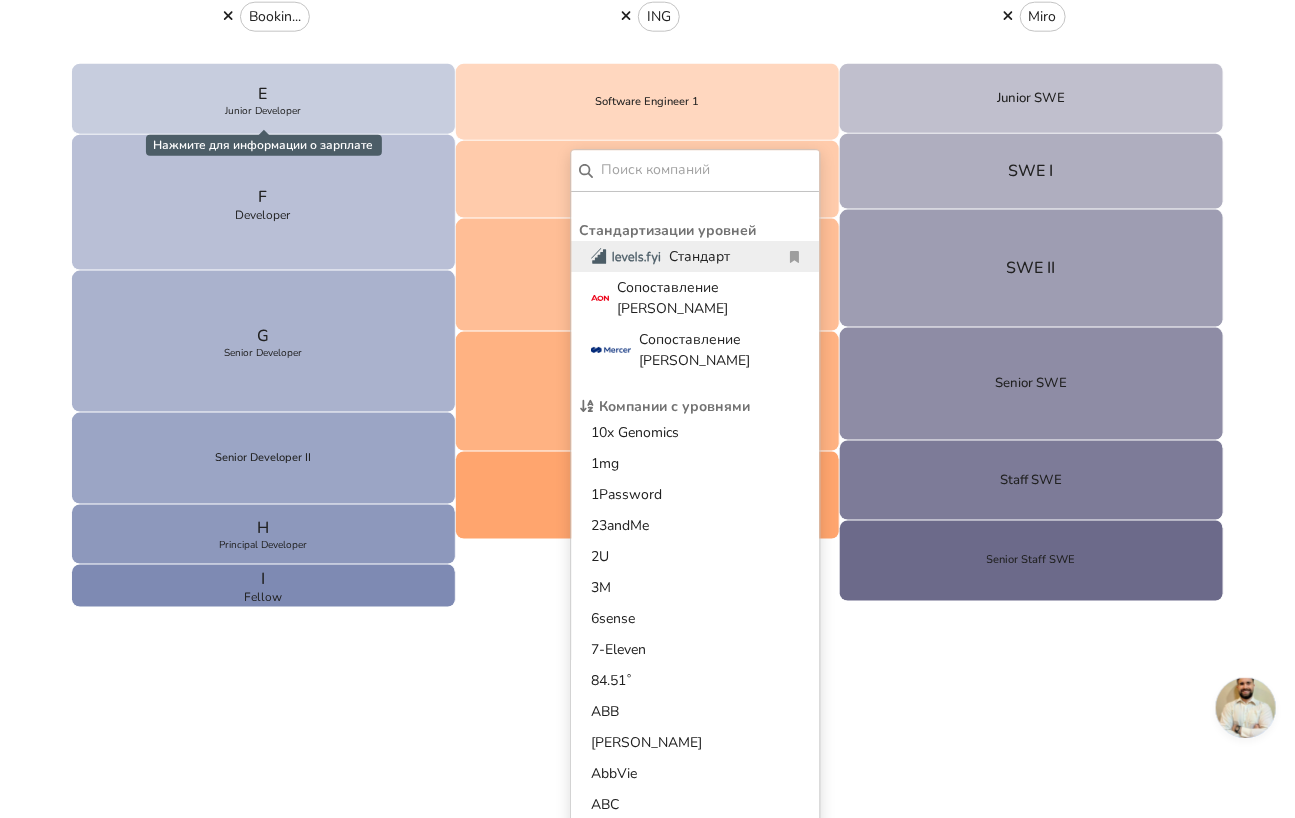 click on "Больше" at bounding box center (670, -48) 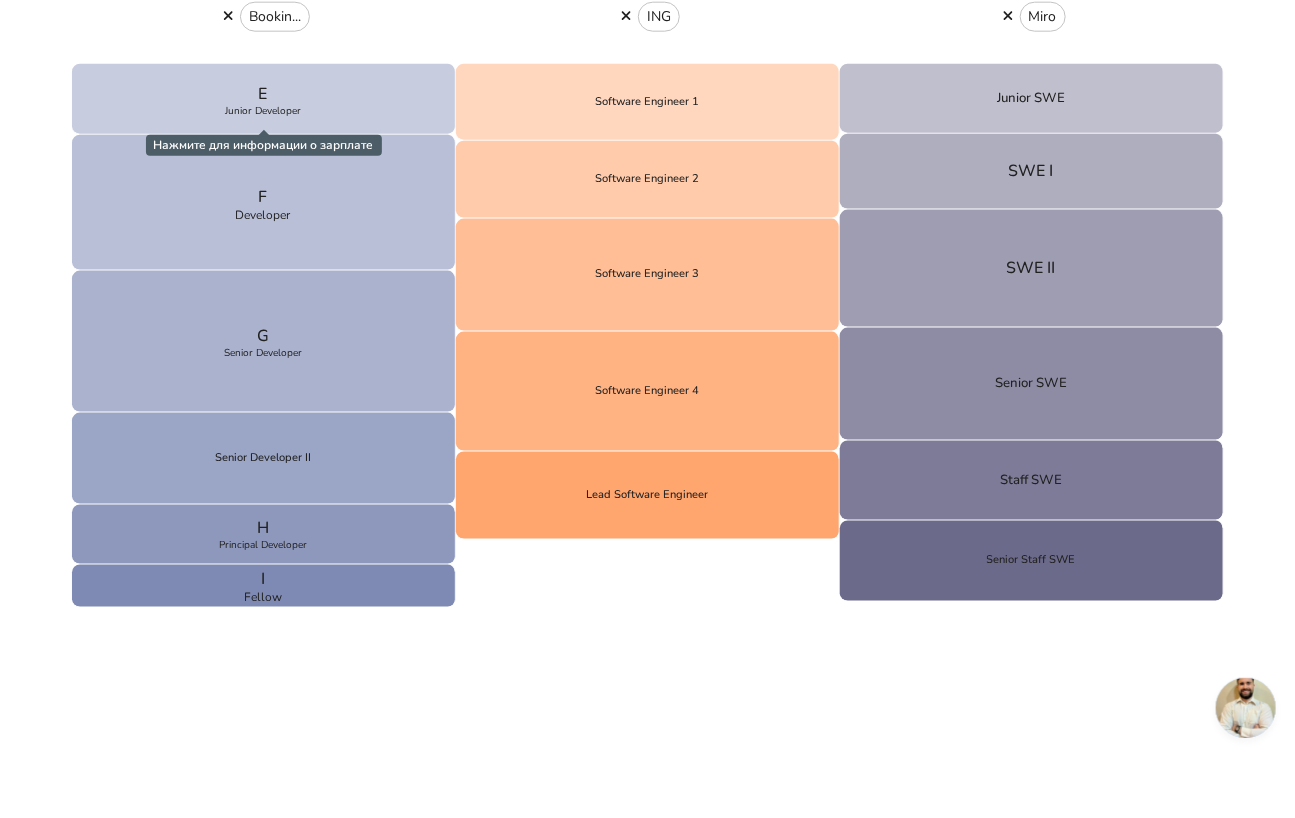 type 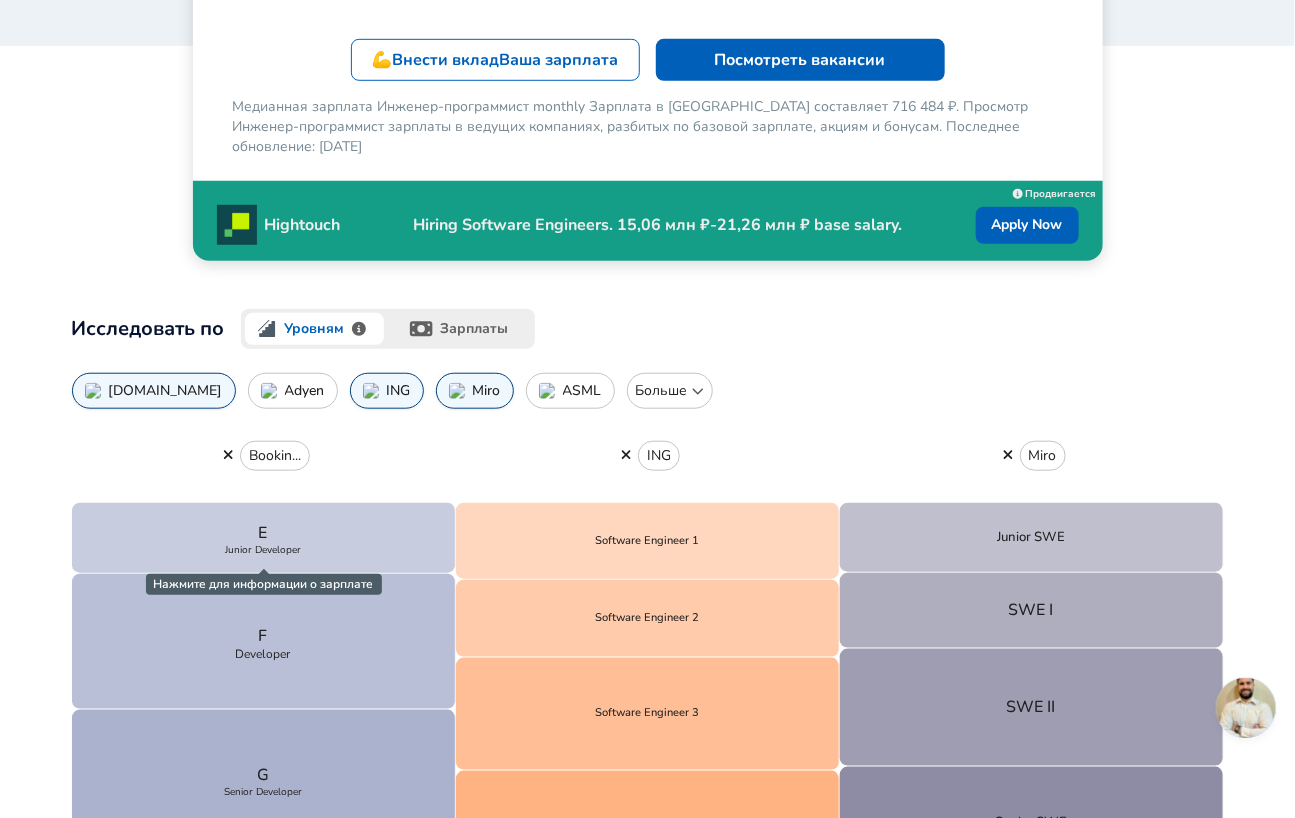 scroll, scrollTop: 181, scrollLeft: 0, axis: vertical 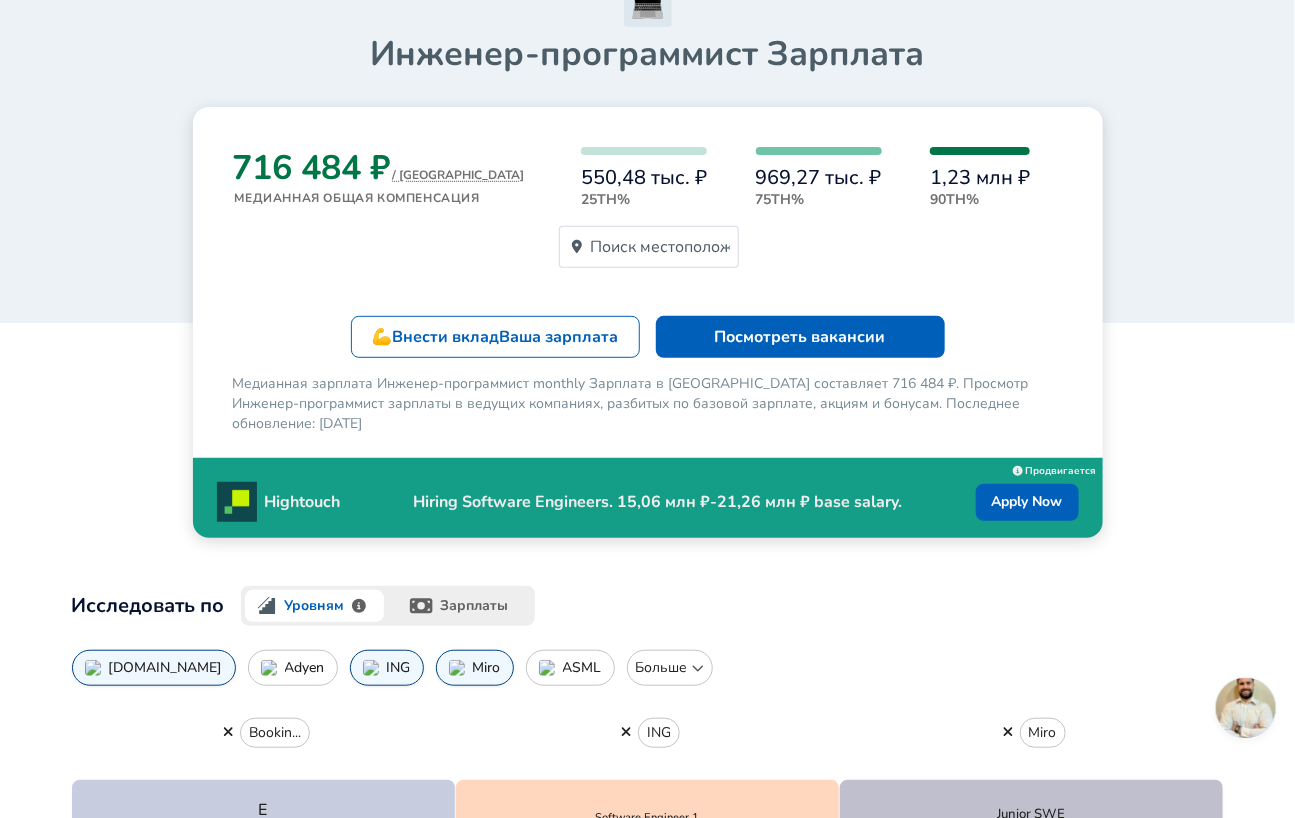 click on "716 484 ₽ / MO Медианная общая компенсация 550,48 тыс. ₽ 25th% 969,27 тыс. ₽ 75th% 1,23 млн ₽ 90th% Поиск местоположения   💪  Внести вклад Ваша зарплата Посмотреть вакансии Медианная зарплата Инженер-программист monthly Зарплата в [GEOGRAPHIC_DATA] составляет 716 484 ₽. Просмотр Инженер-программист зарплаты в ведущих компаниях, разбитых по базовой зарплате, акциям и бонусам.   Последнее обновление:   [DATE] Hightouch Hiring Software Engineers. 15,06 млн ₽-21,26 млн ₽ base salary. Apply Now Now Hiring Apply   Продвигается" at bounding box center (648, 322) 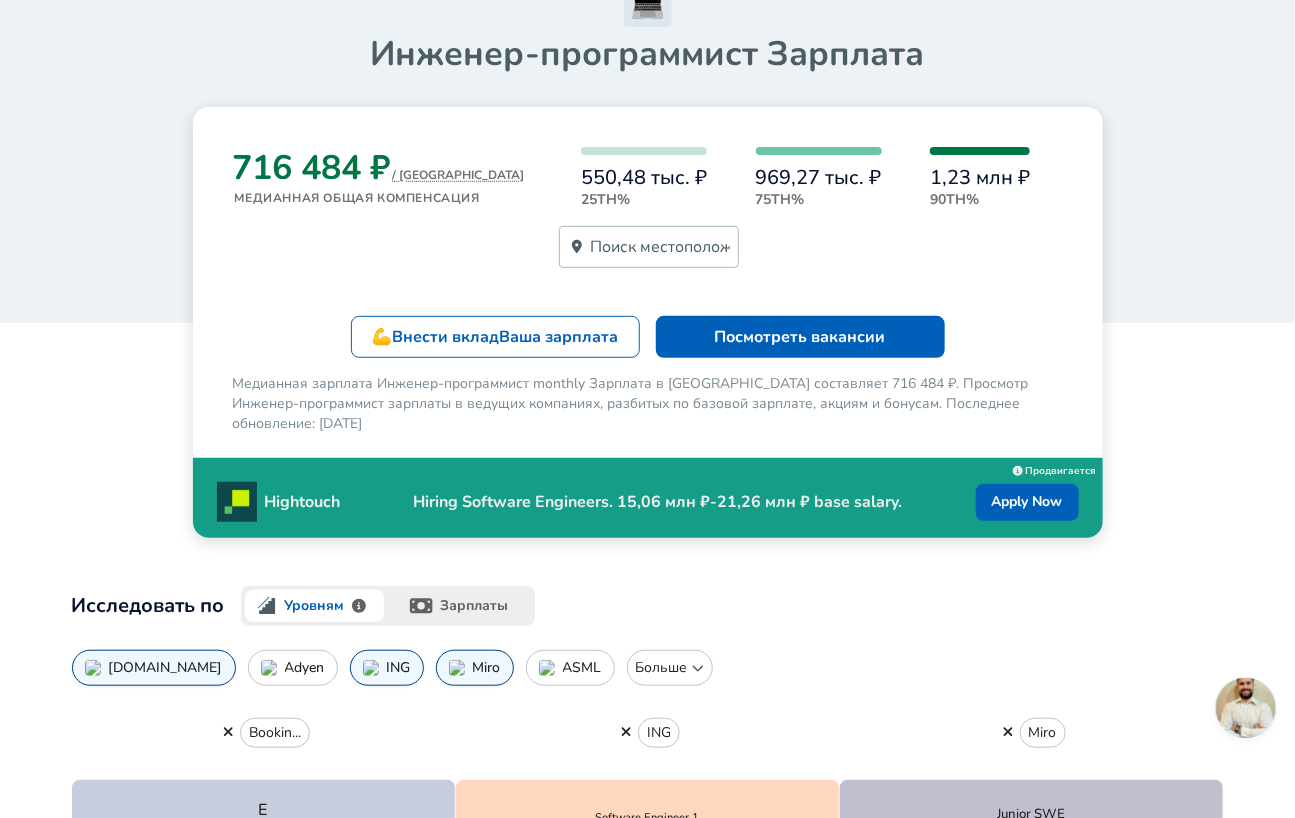 click on "Поиск местоположения" at bounding box center [660, 247] 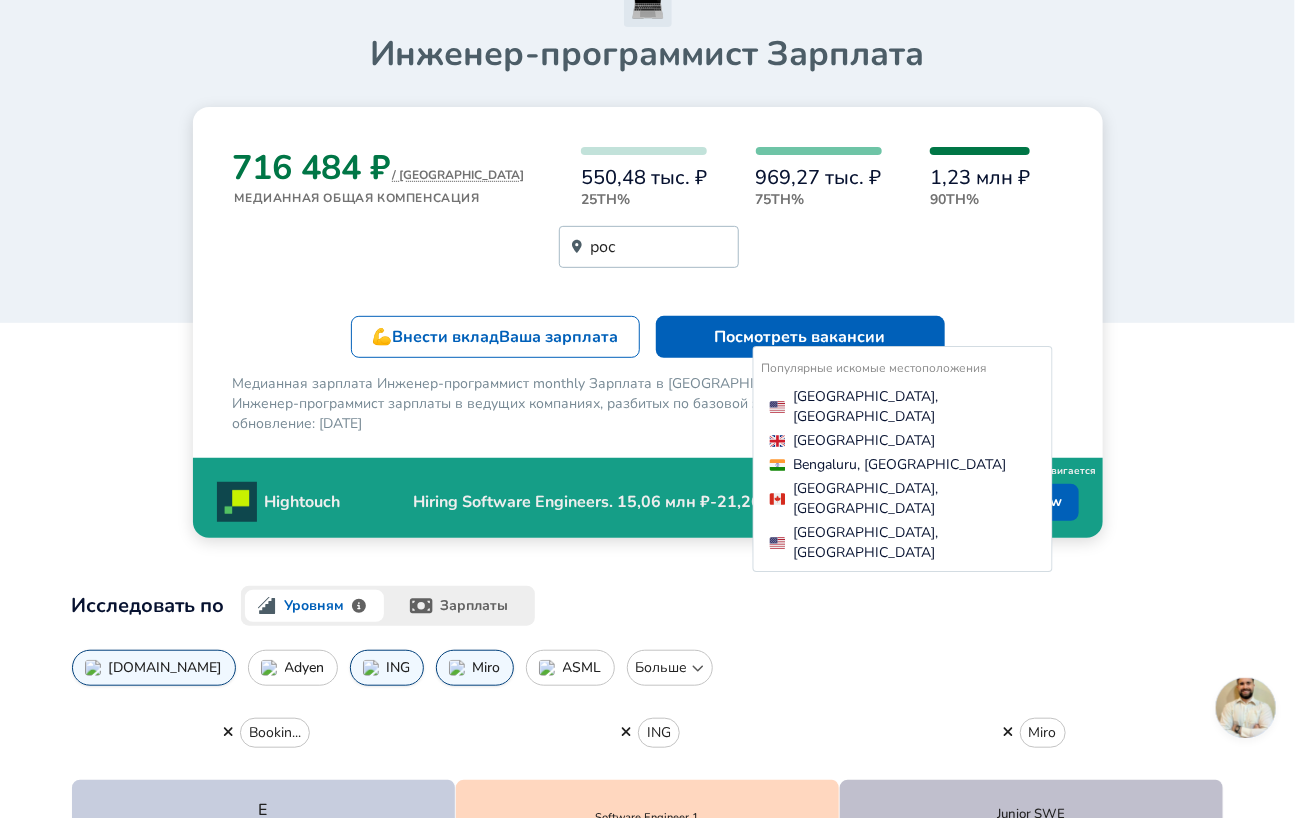 type on "росс" 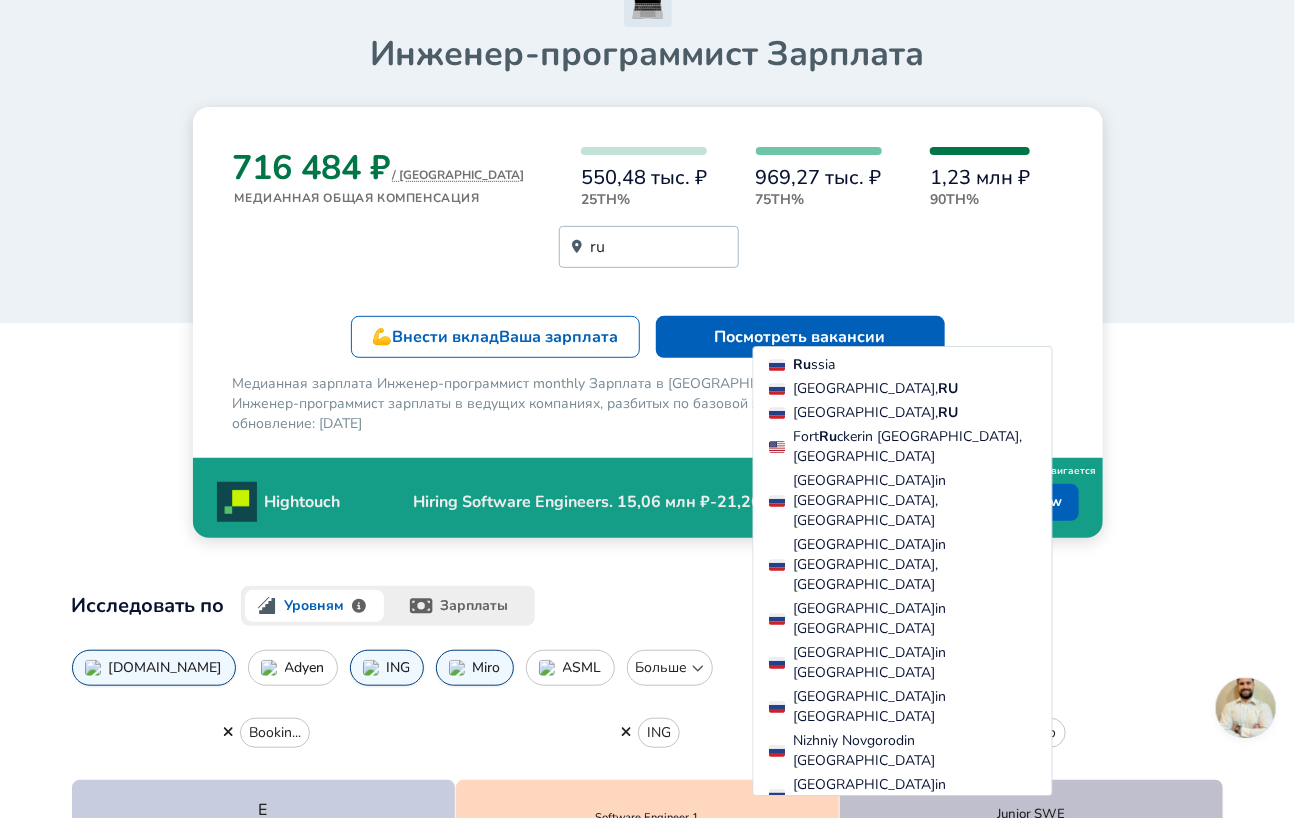 type on "ru" 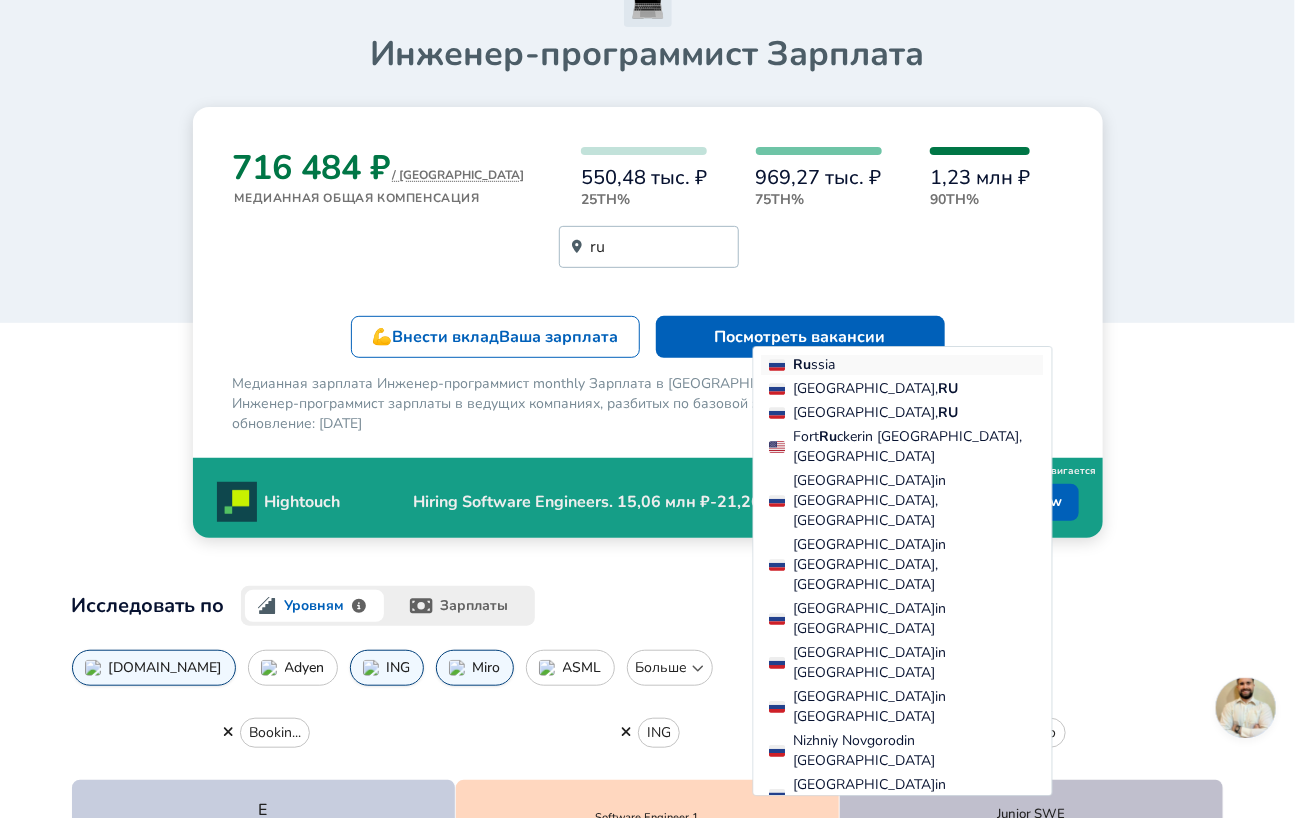 click on "Ru ssia" at bounding box center (919, 365) 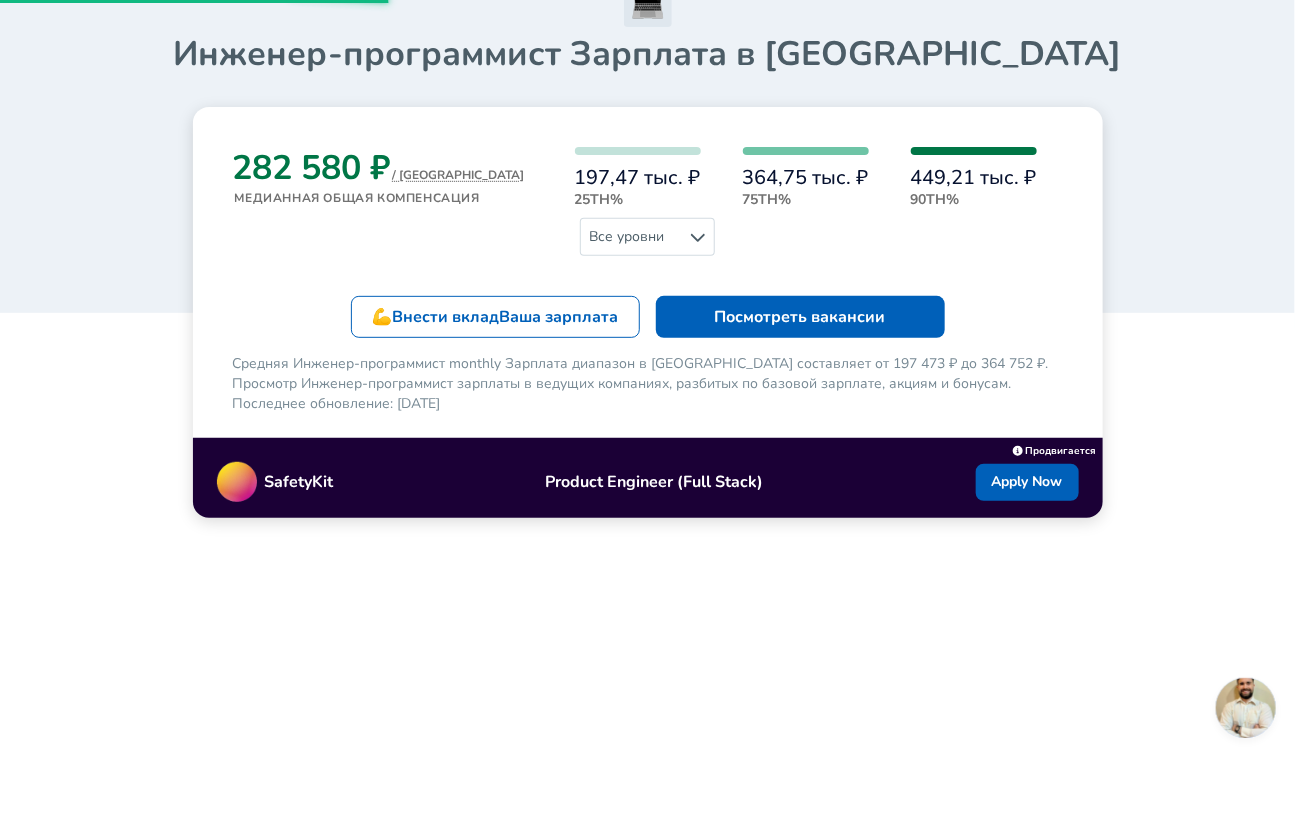 scroll, scrollTop: 0, scrollLeft: 0, axis: both 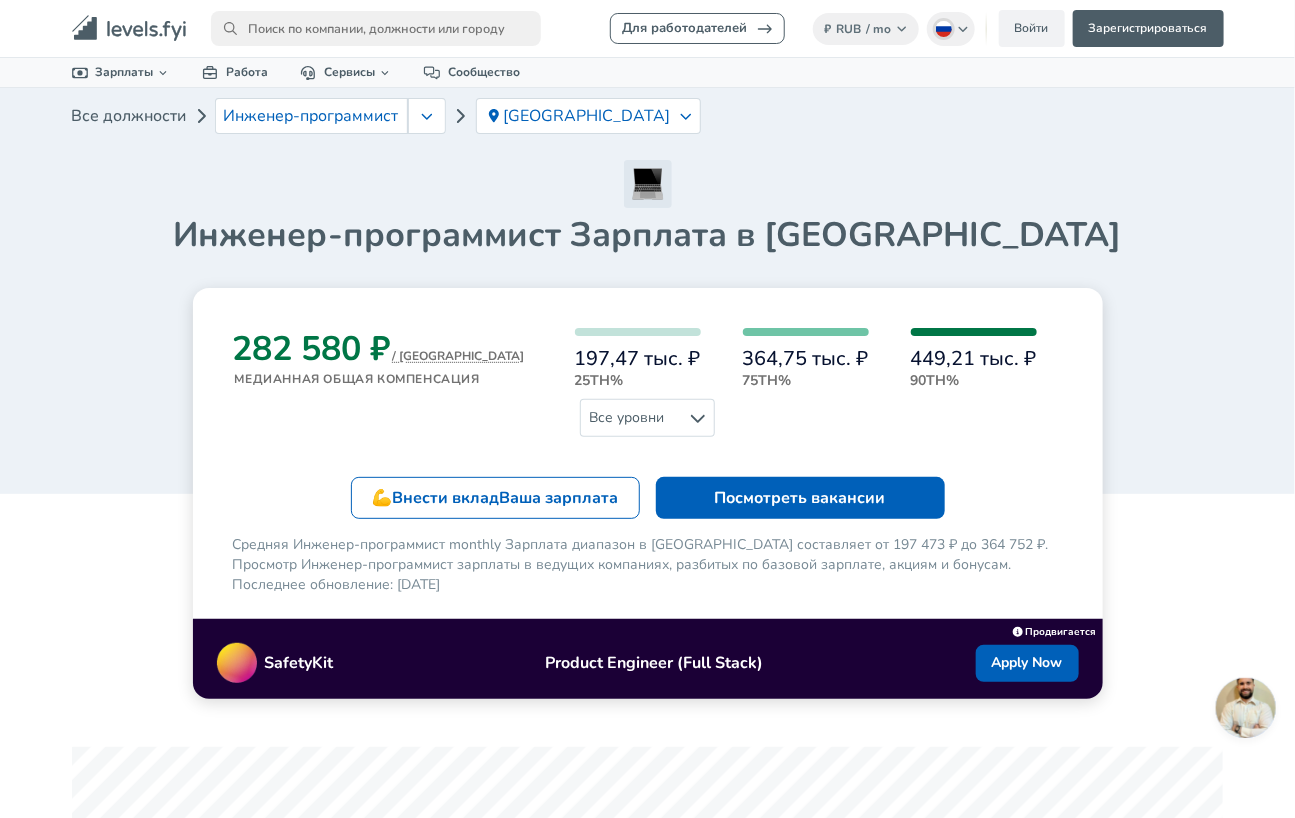 click on "282 580 ₽ / MO Медианная общая компенсация 197,47 тыс. ₽ 25th% 364,75 тыс. ₽ 75th% 449,21 тыс. ₽ 90th% Все уровни   💪  Внести вклад Ваша зарплата Посмотреть вакансии Средняя Инженер-программист monthly Зарплата диапазон в [GEOGRAPHIC_DATA] составляет от 197 473 ₽ до 364 752 ₽. Просмотр Инженер-программист зарплаты в ведущих компаниях, разбитых по базовой зарплате, акциям и бонусам.   Последнее обновление:   [DATE] SafetyKit Product Engineer (Full Stack) Apply Now Product Engineer Apply   Продвигается" at bounding box center [648, 493] 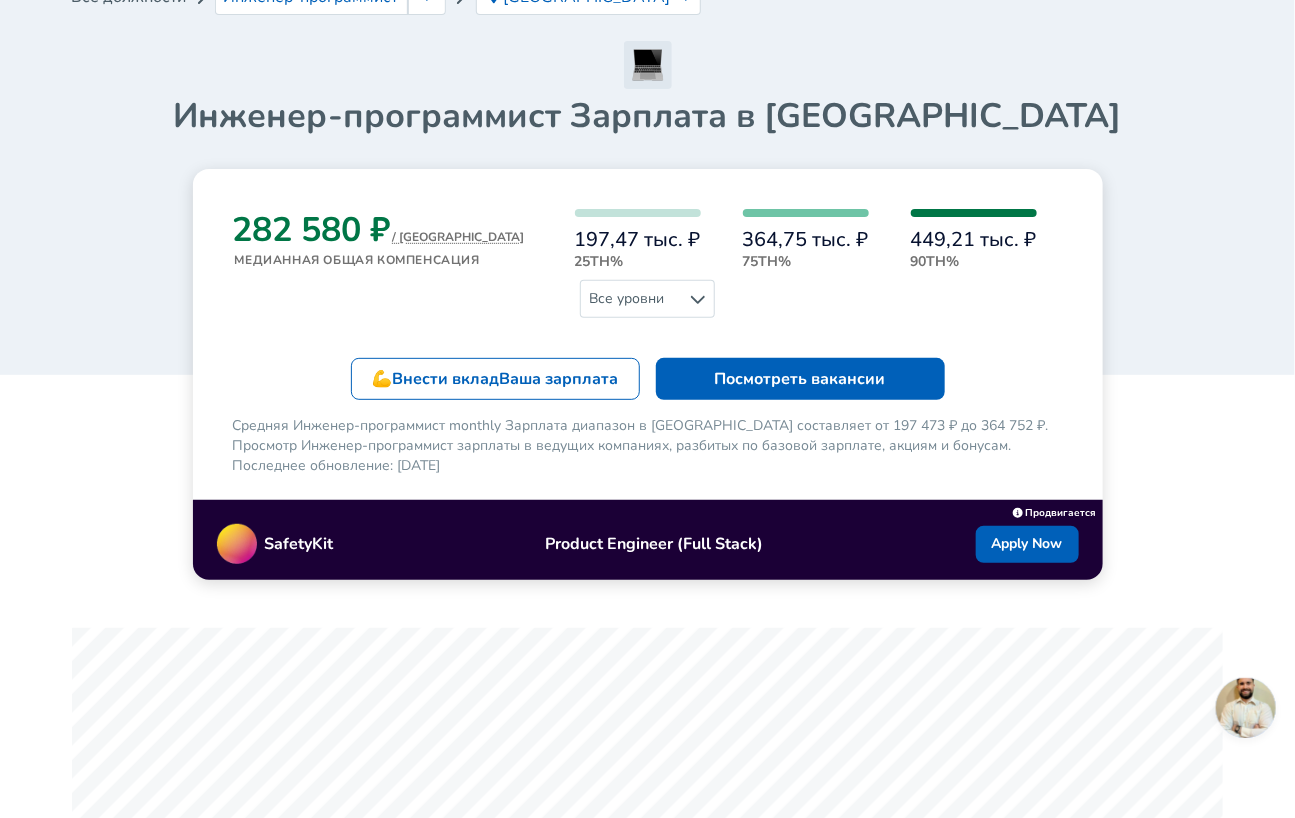 scroll, scrollTop: 218, scrollLeft: 0, axis: vertical 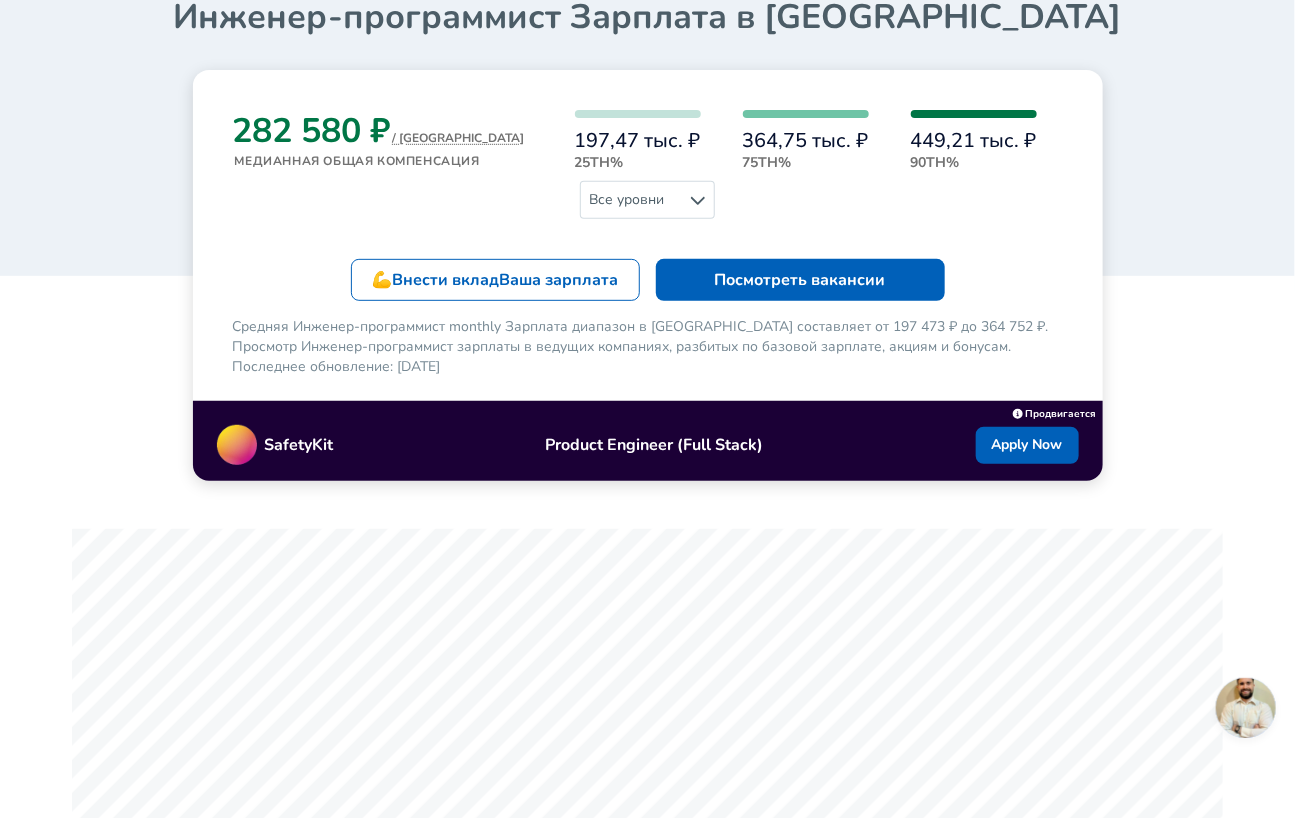click on "Средняя Инженер-программист monthly Зарплата диапазон в [GEOGRAPHIC_DATA] составляет от 197 473 ₽ до 364 752 ₽. Просмотр Инженер-программист зарплаты в ведущих компаниях, разбитых по базовой зарплате, акциям и бонусам.   Последнее обновление:   [DATE]" at bounding box center [648, 347] 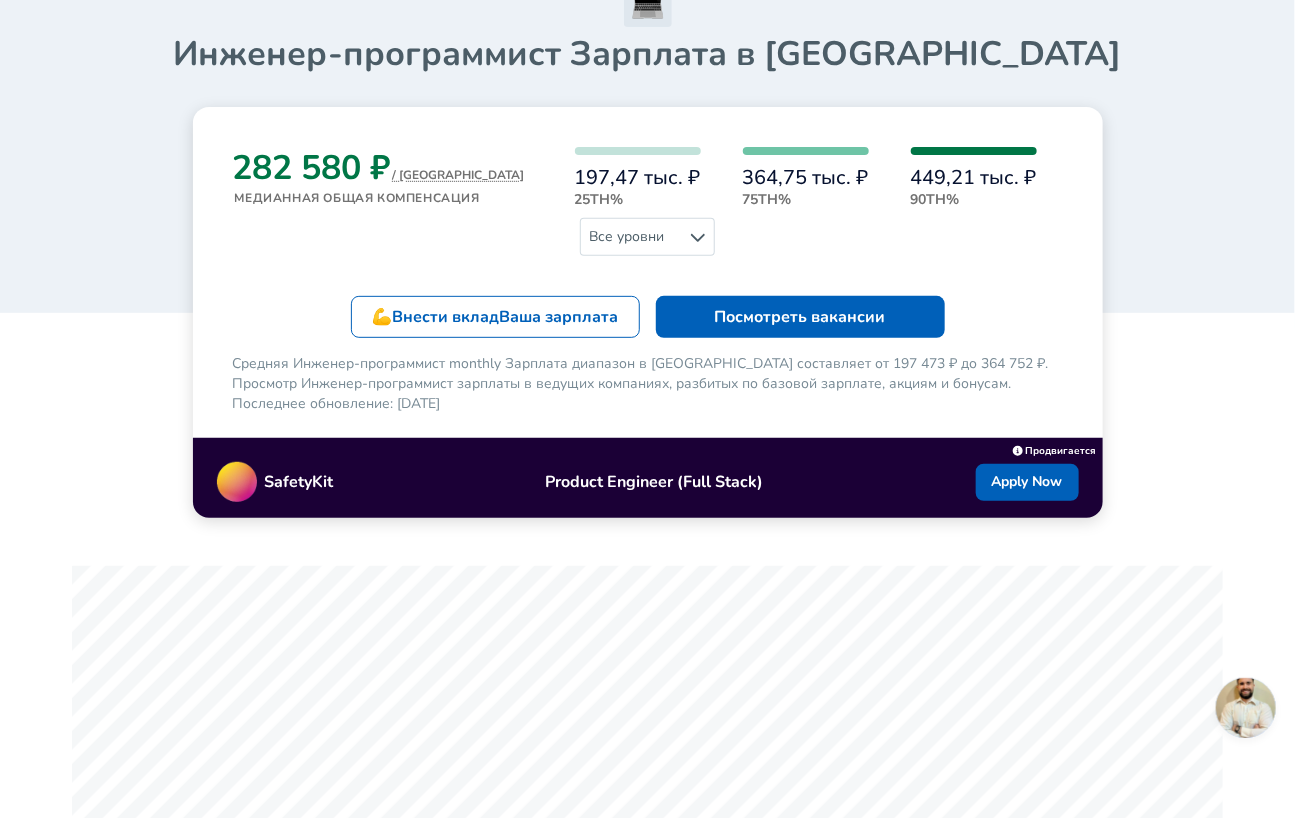 scroll, scrollTop: 218, scrollLeft: 0, axis: vertical 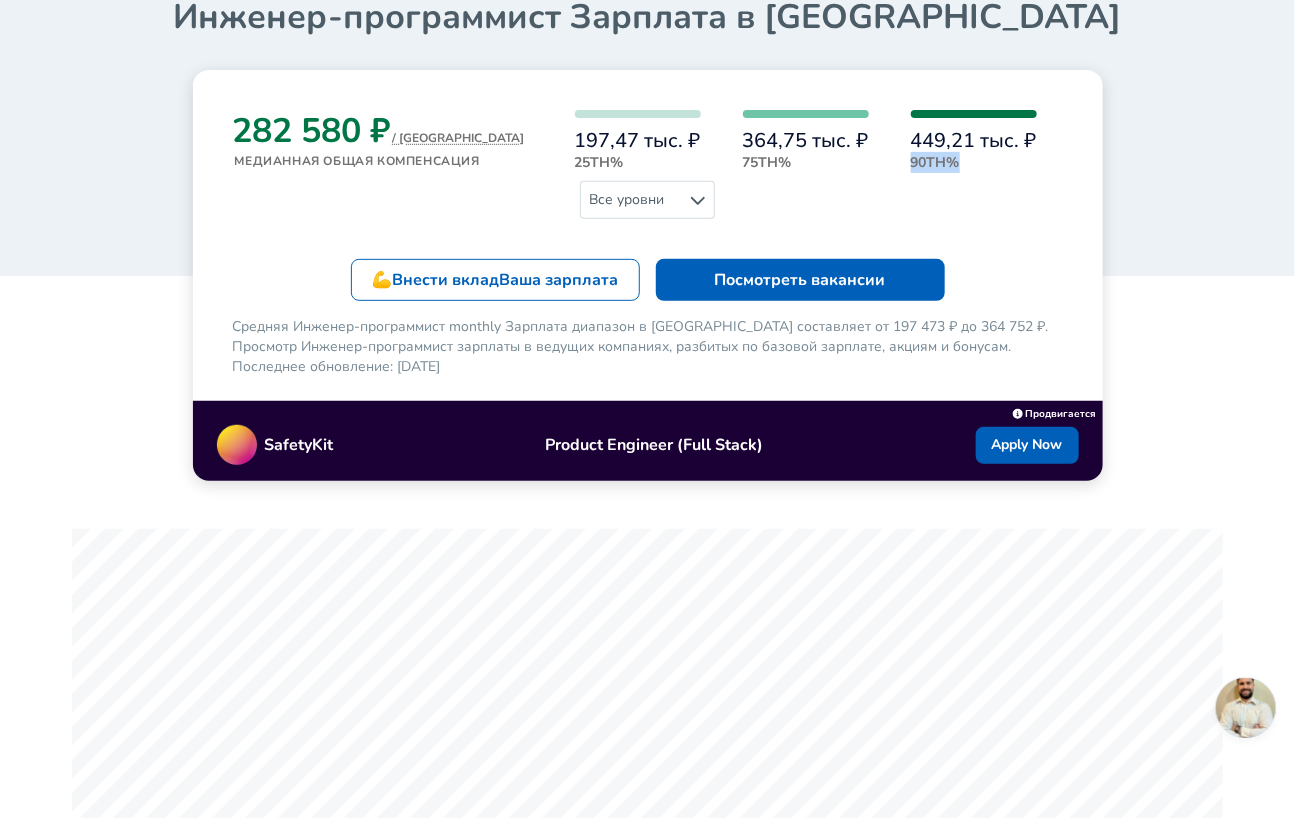 drag, startPoint x: 789, startPoint y: 318, endPoint x: 716, endPoint y: 318, distance: 73 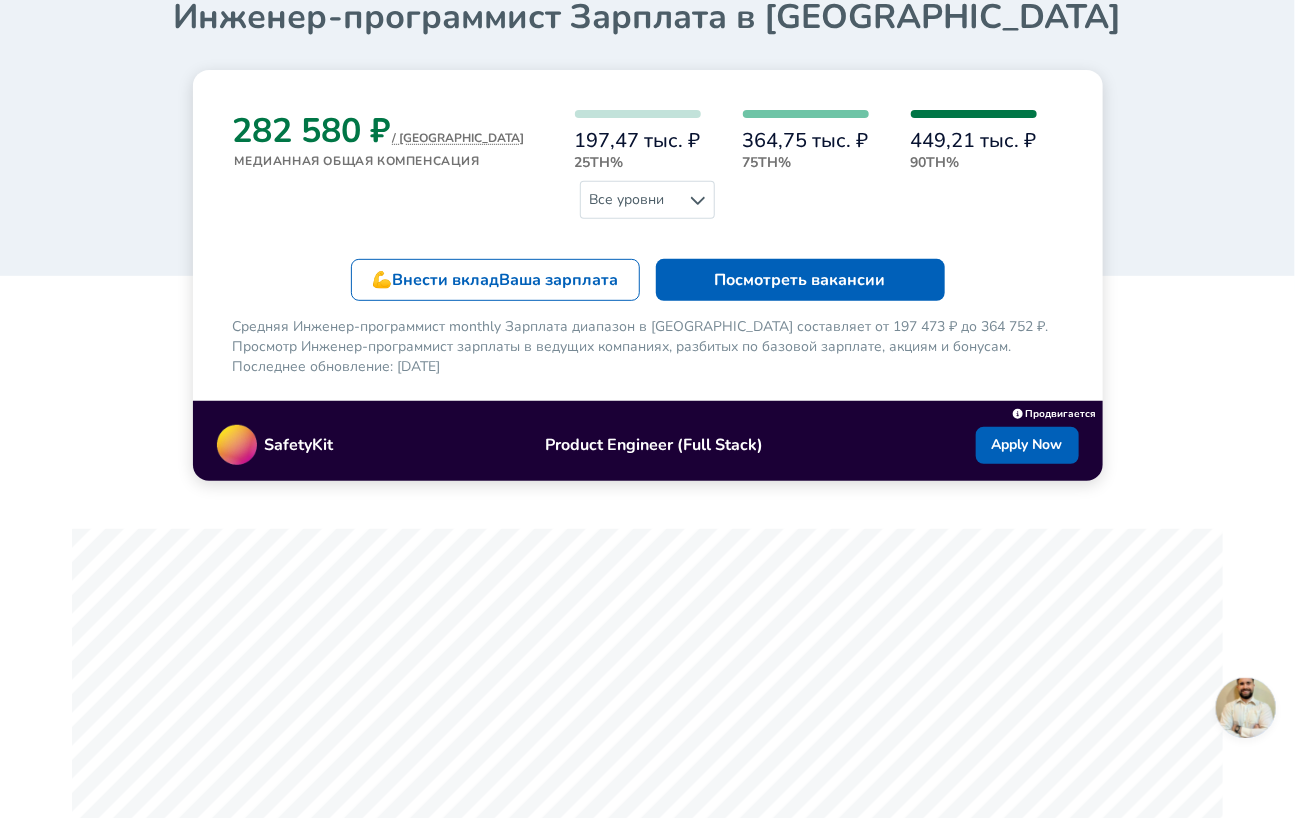 click on "282 580 ₽ / MO Медианная общая компенсация 197,47 тыс. ₽ 25th% 364,75 тыс. ₽ 75th% 449,21 тыс. ₽ 90th% Все уровни   💪  Внести вклад Ваша зарплата Посмотреть вакансии Средняя Инженер-программист monthly Зарплата диапазон в [GEOGRAPHIC_DATA] составляет от 197 473 ₽ до 364 752 ₽. Просмотр Инженер-программист зарплаты в ведущих компаниях, разбитых по базовой зарплате, акциям и бонусам.   Последнее обновление:   [DATE] SafetyKit Product Engineer (Full Stack) Apply Now Product Engineer Apply   Продвигается" at bounding box center (648, 275) 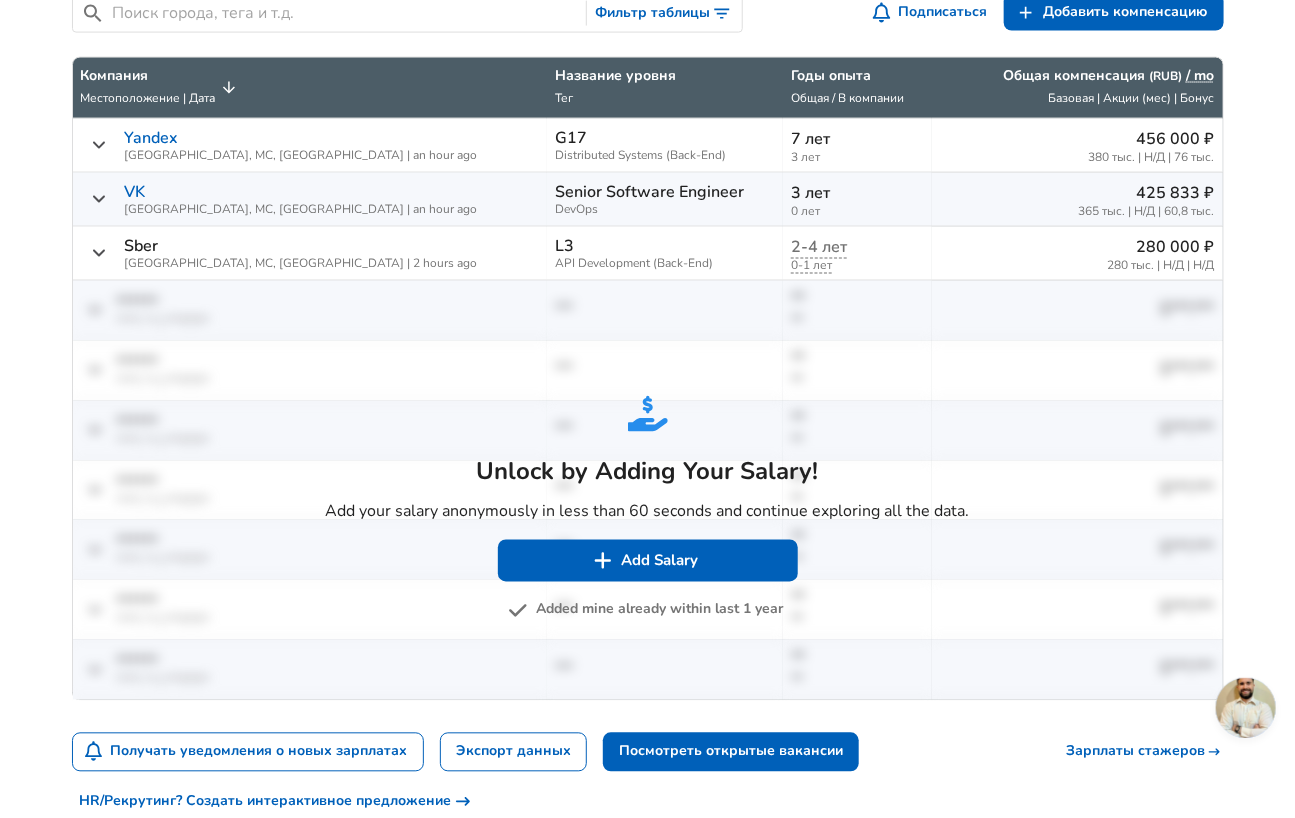scroll, scrollTop: 1163, scrollLeft: 0, axis: vertical 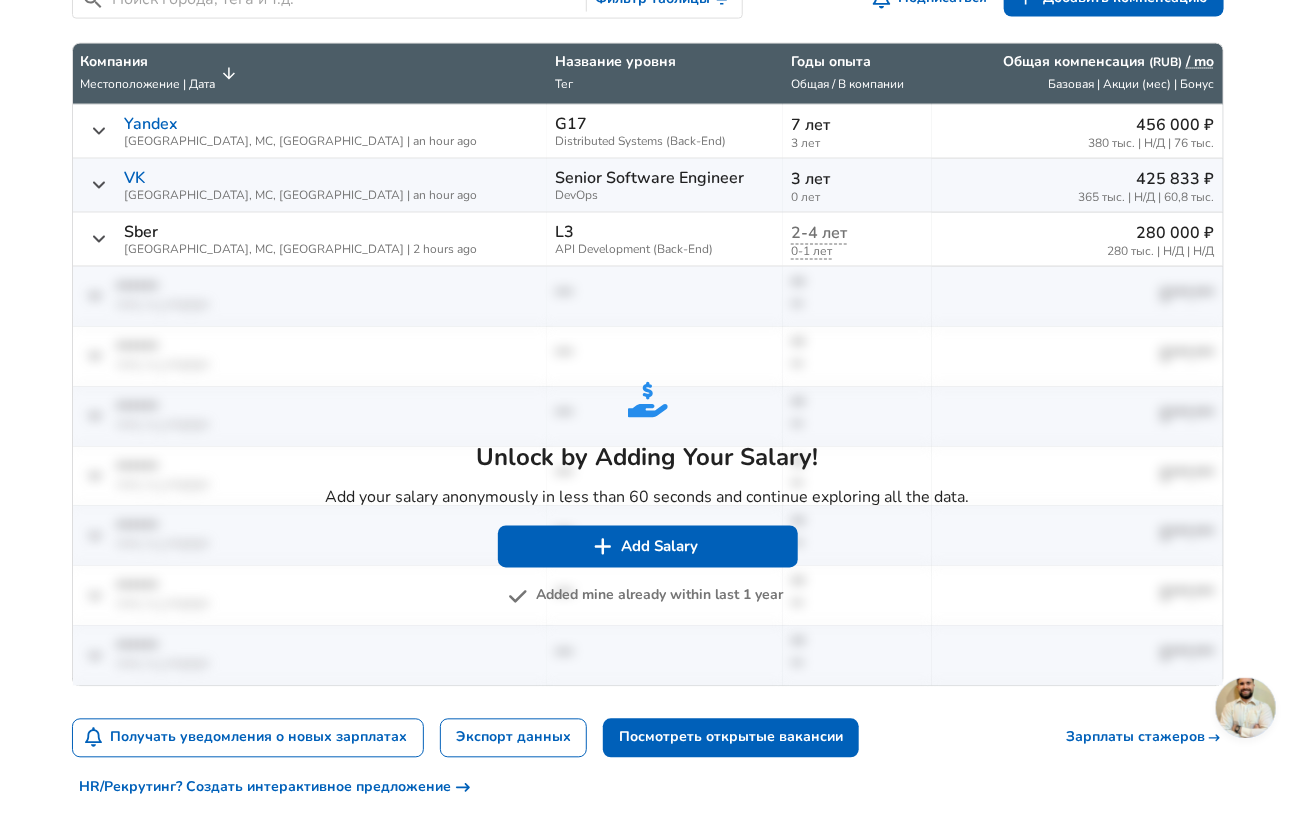 click on "Годы опыта" at bounding box center (857, 62) 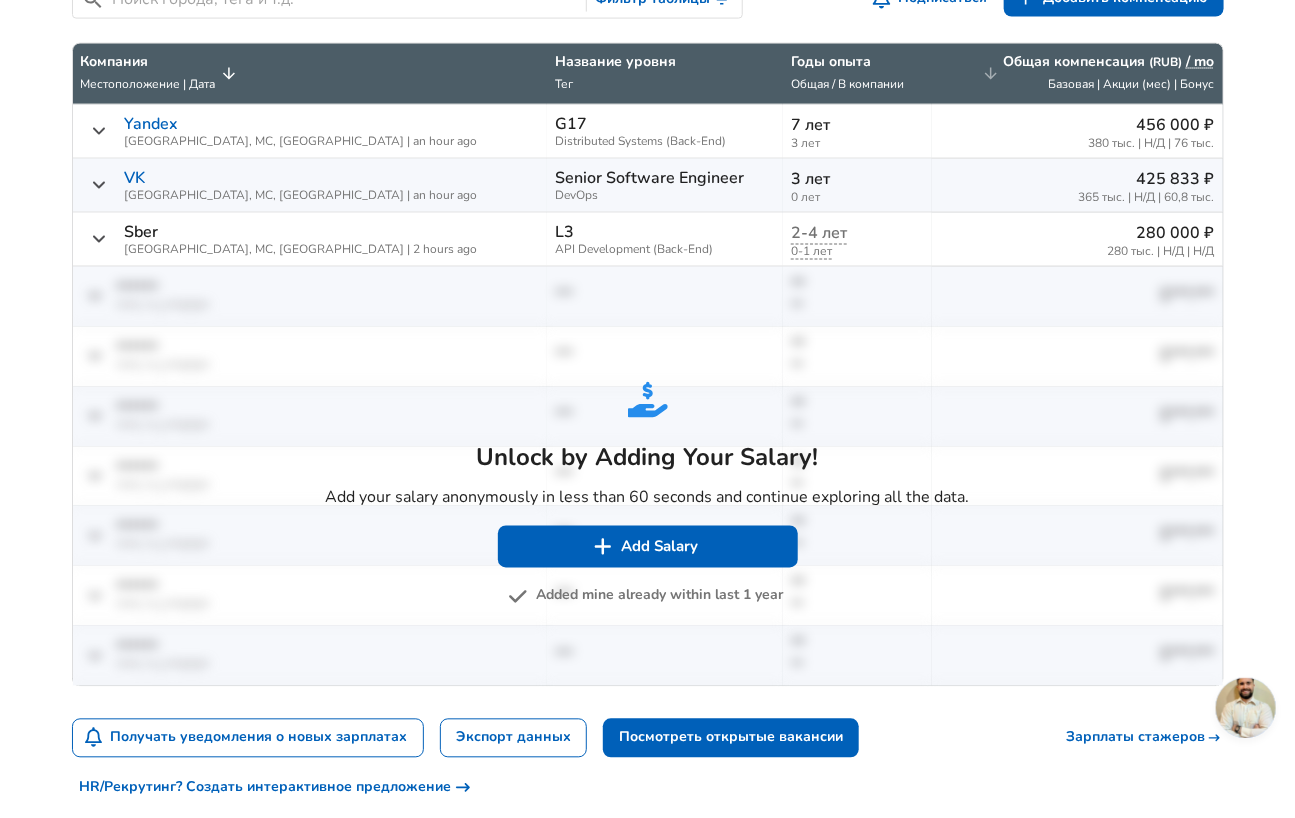 click on "Общая компенсация   ( RUB )   / mo Базовая | Акции (мес) | Бонус" at bounding box center [1077, 74] 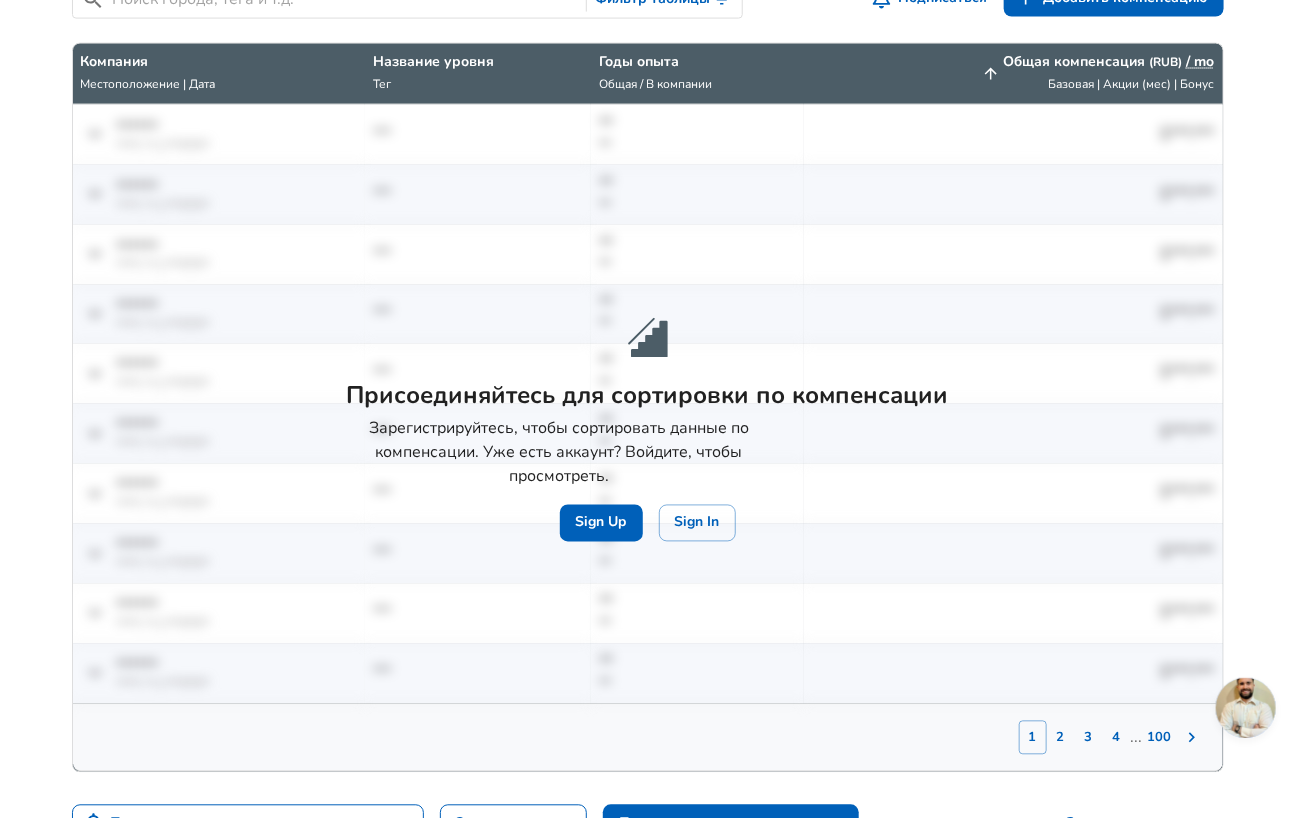 click on "Общая компенсация   ( RUB )   / mo Базовая | Акции (мес) | Бонус" at bounding box center [1013, 74] 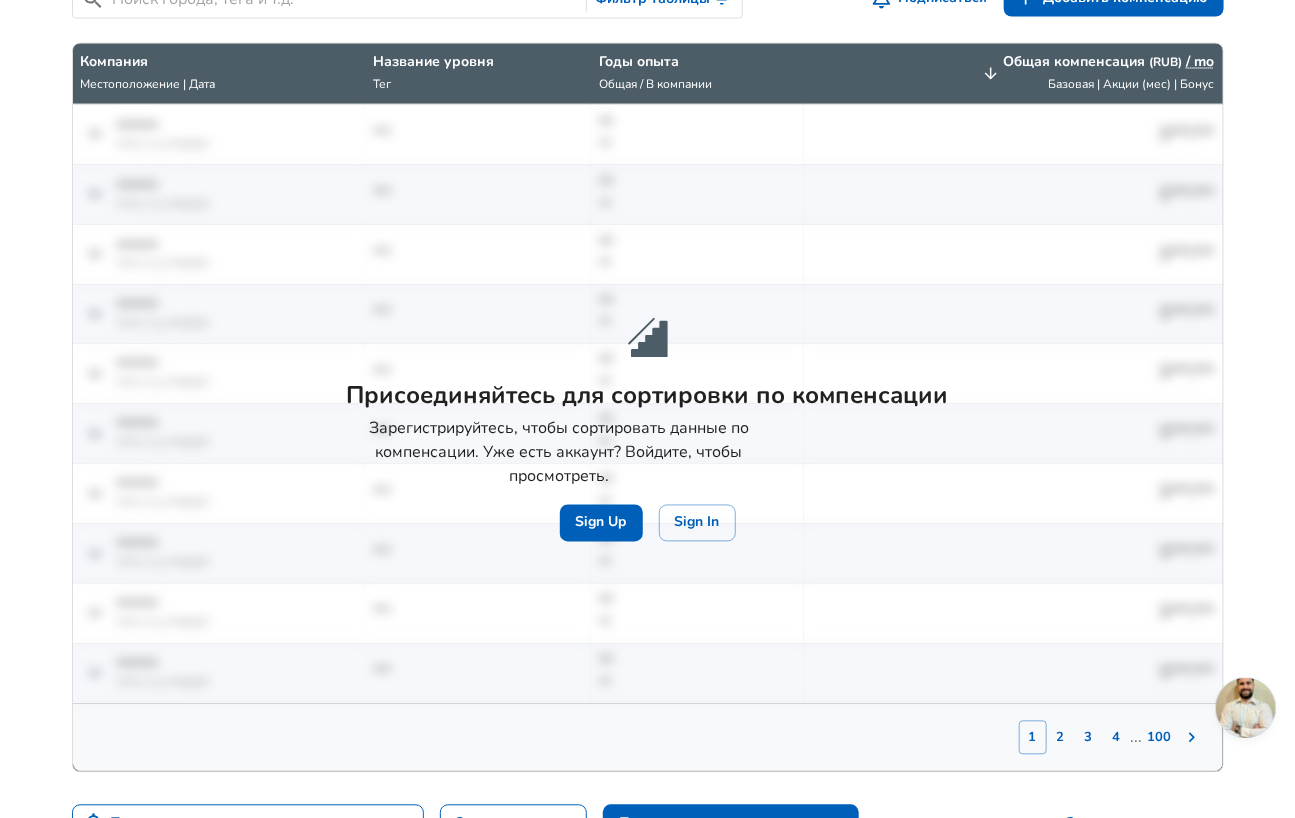 click on "Общая компенсация   ( RUB )   / mo" at bounding box center (1109, 62) 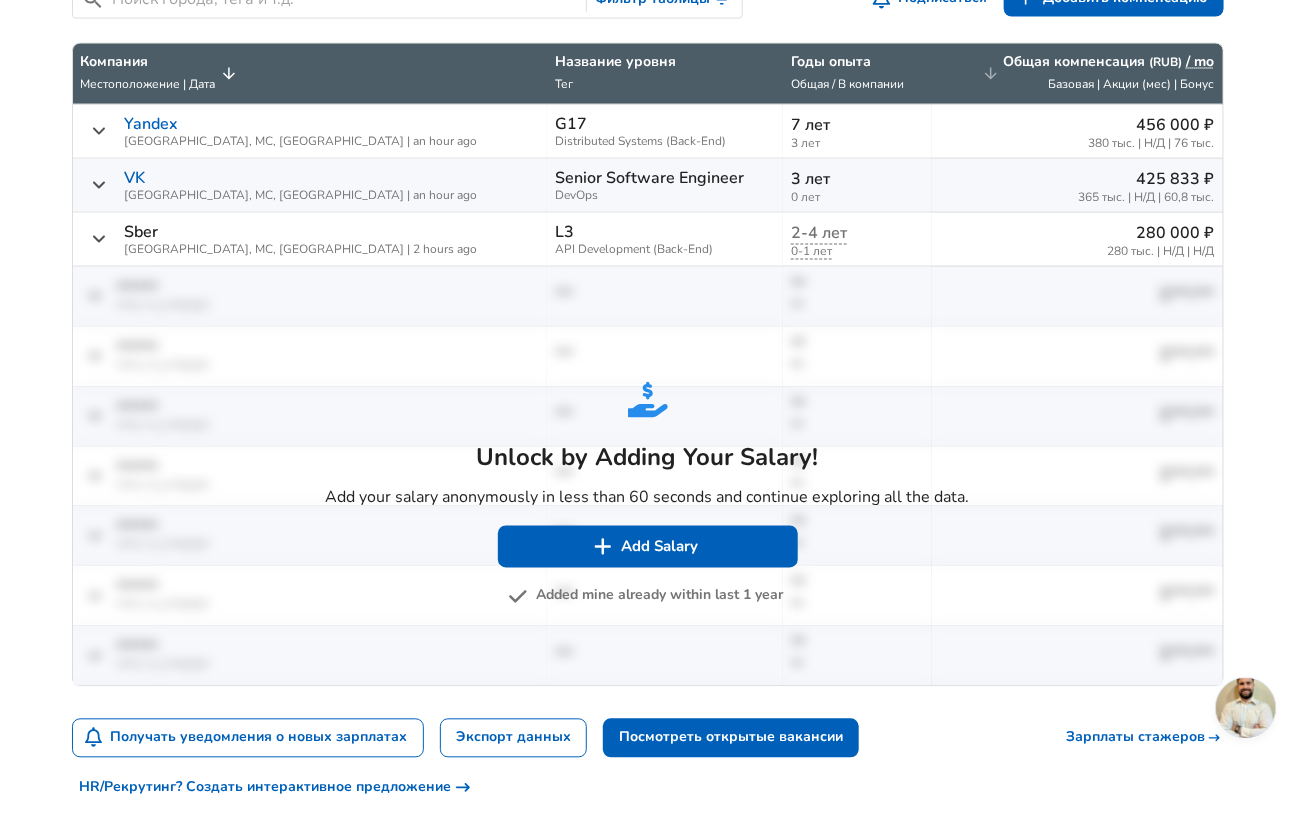 click on "Общая компенсация   ( RUB )   / mo" at bounding box center [1109, 62] 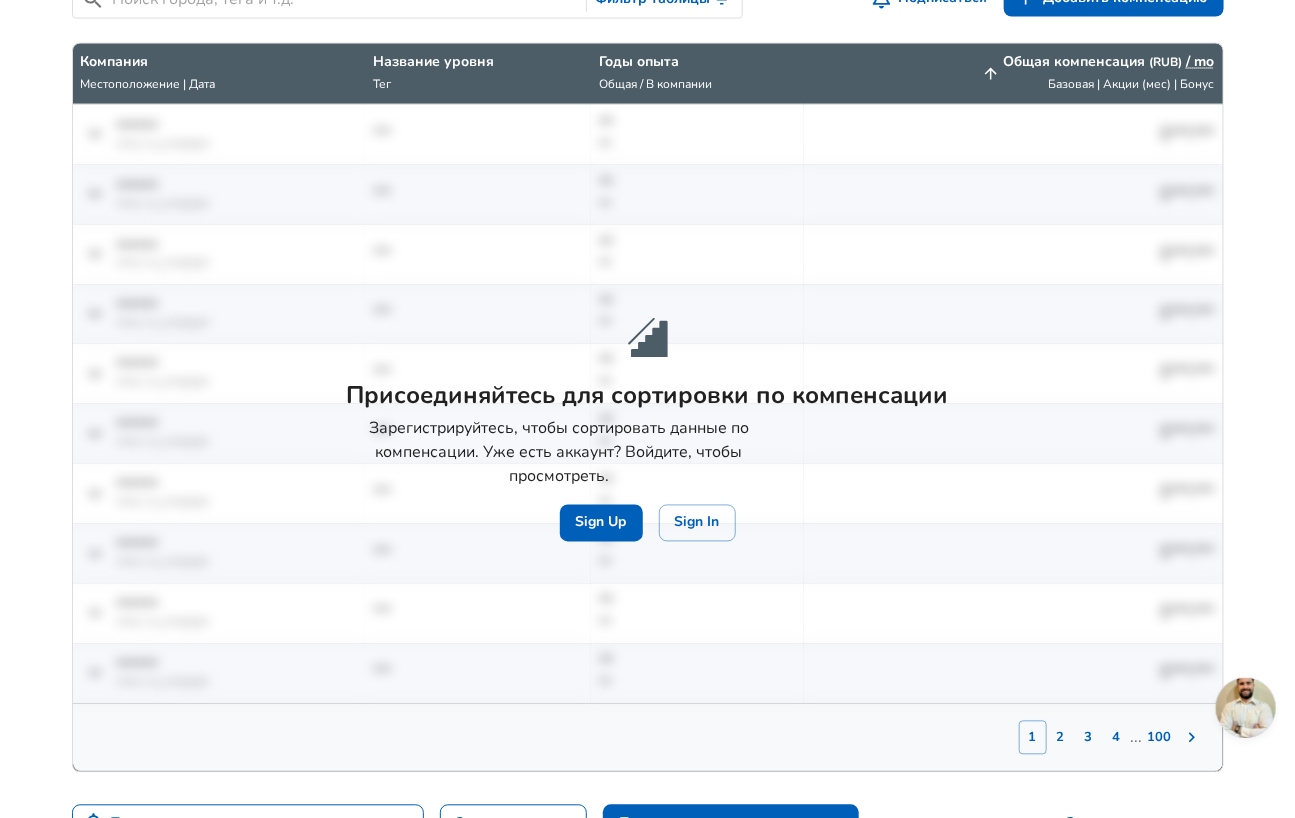 click on "Общая компенсация   ( RUB )   / mo" at bounding box center [1109, 62] 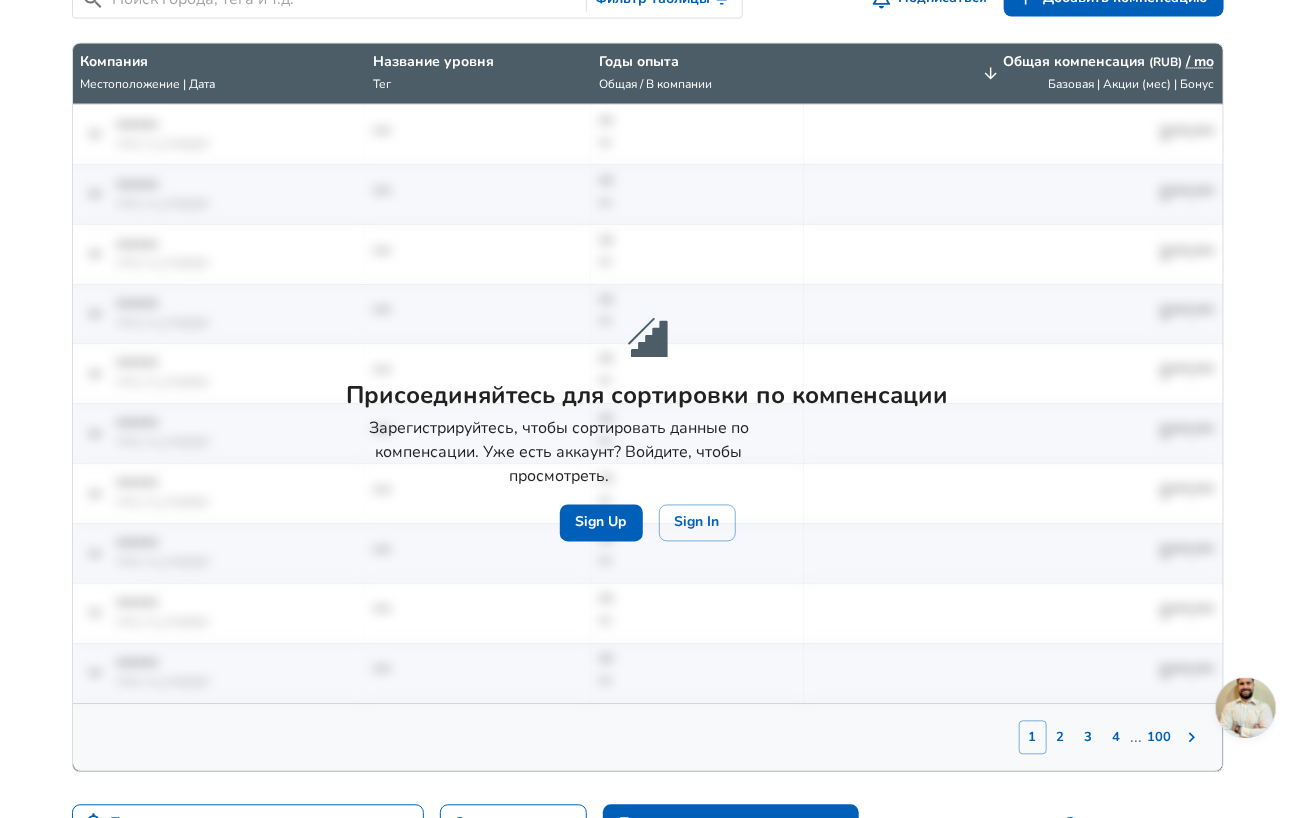 click on "Общая компенсация   ( RUB )   / mo" at bounding box center [1109, 62] 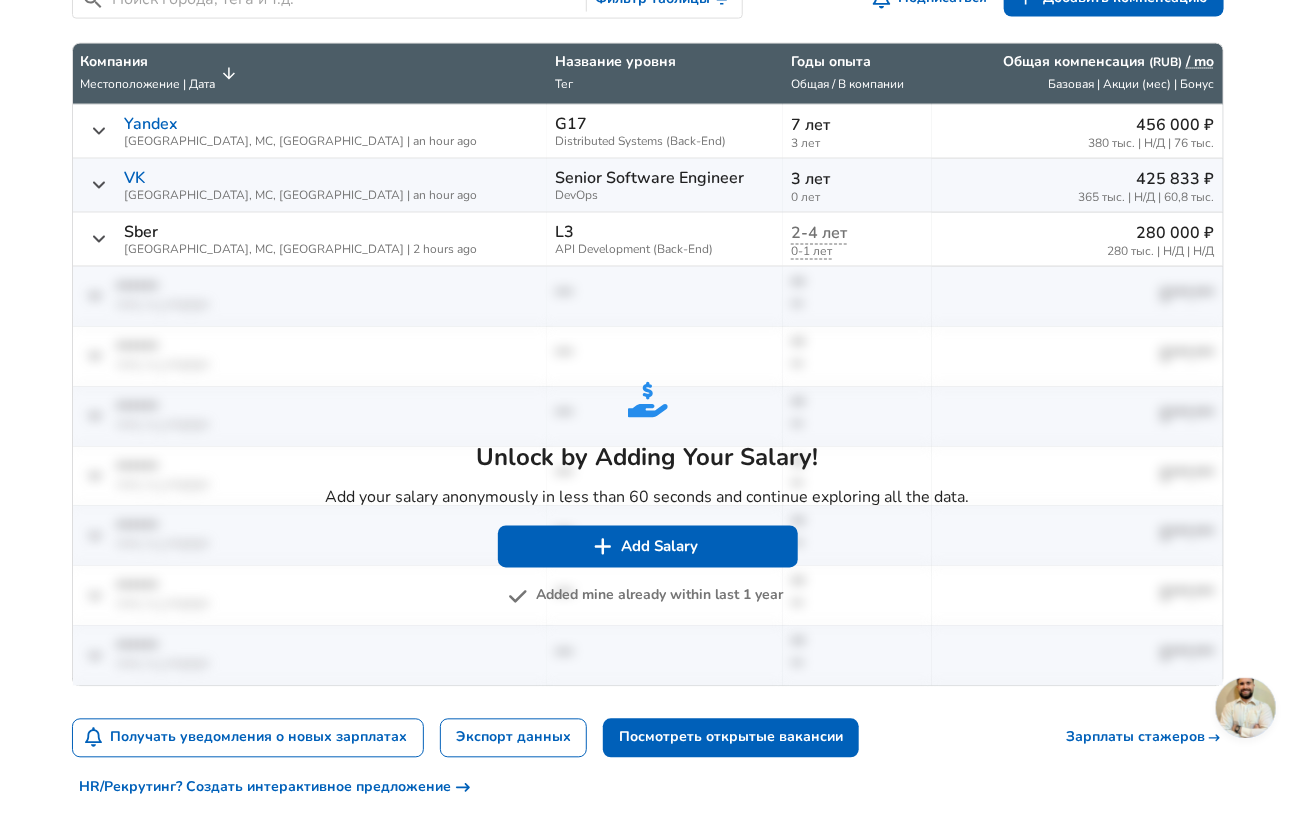 click on "Для работодателей ₽ RUB / mo Change Russian Change Войти Зарегистрироваться Все данные По местоположению По компании По должности Калькулятор зарплаты Графики Проверенные зарплаты Стажировки Поддержка переговоров Сравнить льготы Кто нанимает Отчет о зарплатах 2024 Лучшие компании по зарплате Интегрировать Блог Пресса Google Инженер-программист Менеджер продукта Нью-Йорк Дата-сайентист Просмотр отдельных данных   Levels FYI Logo Зарплаты 📂   Все данные 🌎   По местоположению 🏢   По компании 🖋    По должности 🏭️    По отрасли 📍   Карта зарплат 📈   Графики 🔥   🎓   ❣️   🎬" at bounding box center [647, 1250] 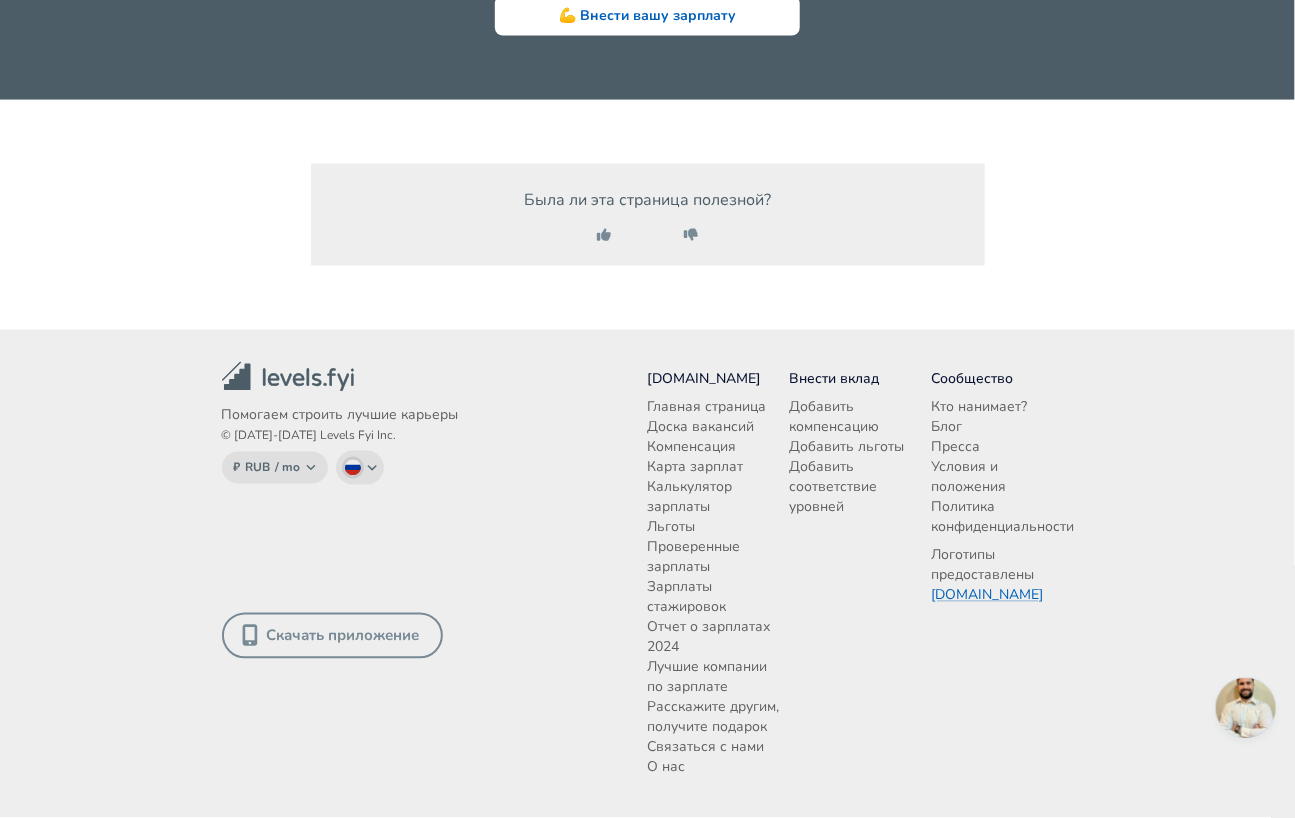 scroll, scrollTop: 4743, scrollLeft: 0, axis: vertical 